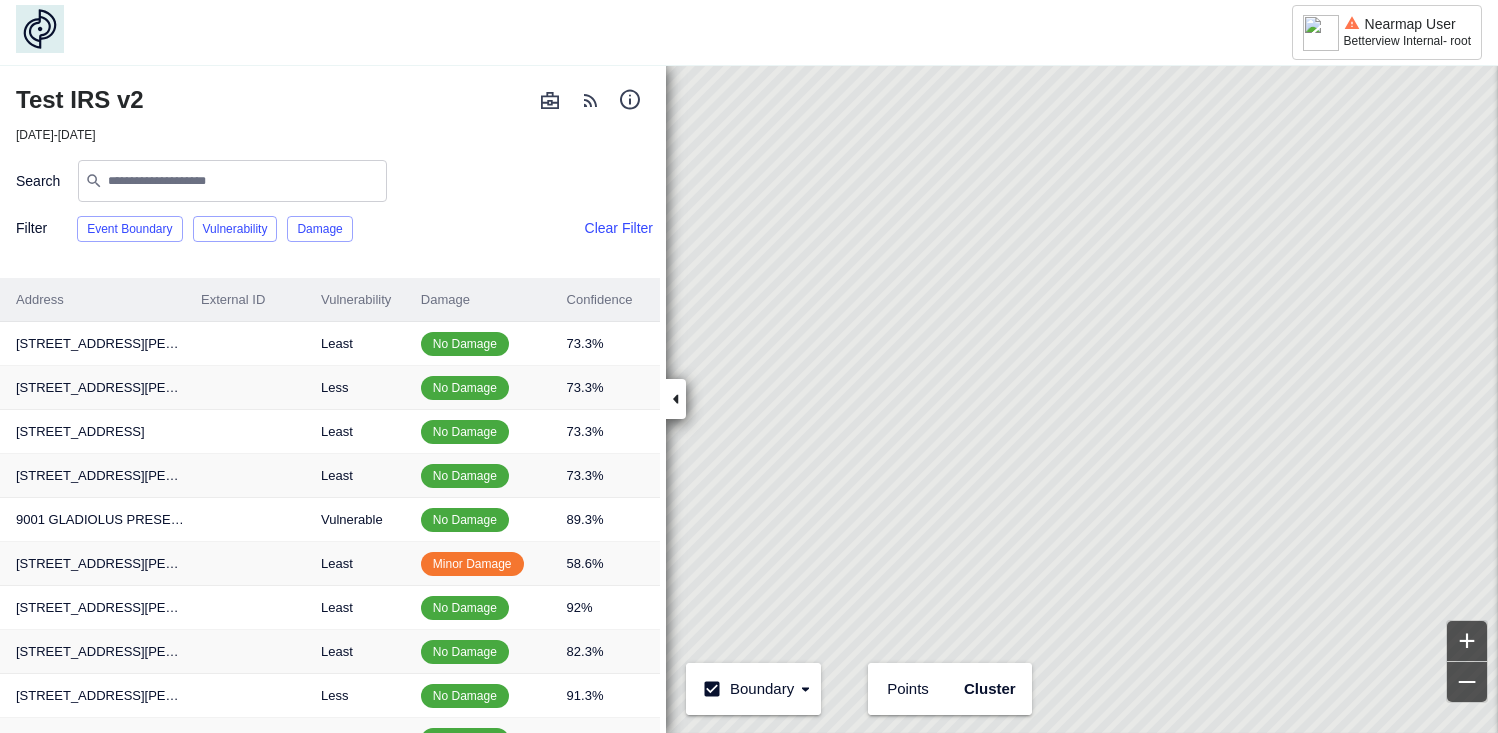 scroll, scrollTop: 0, scrollLeft: 0, axis: both 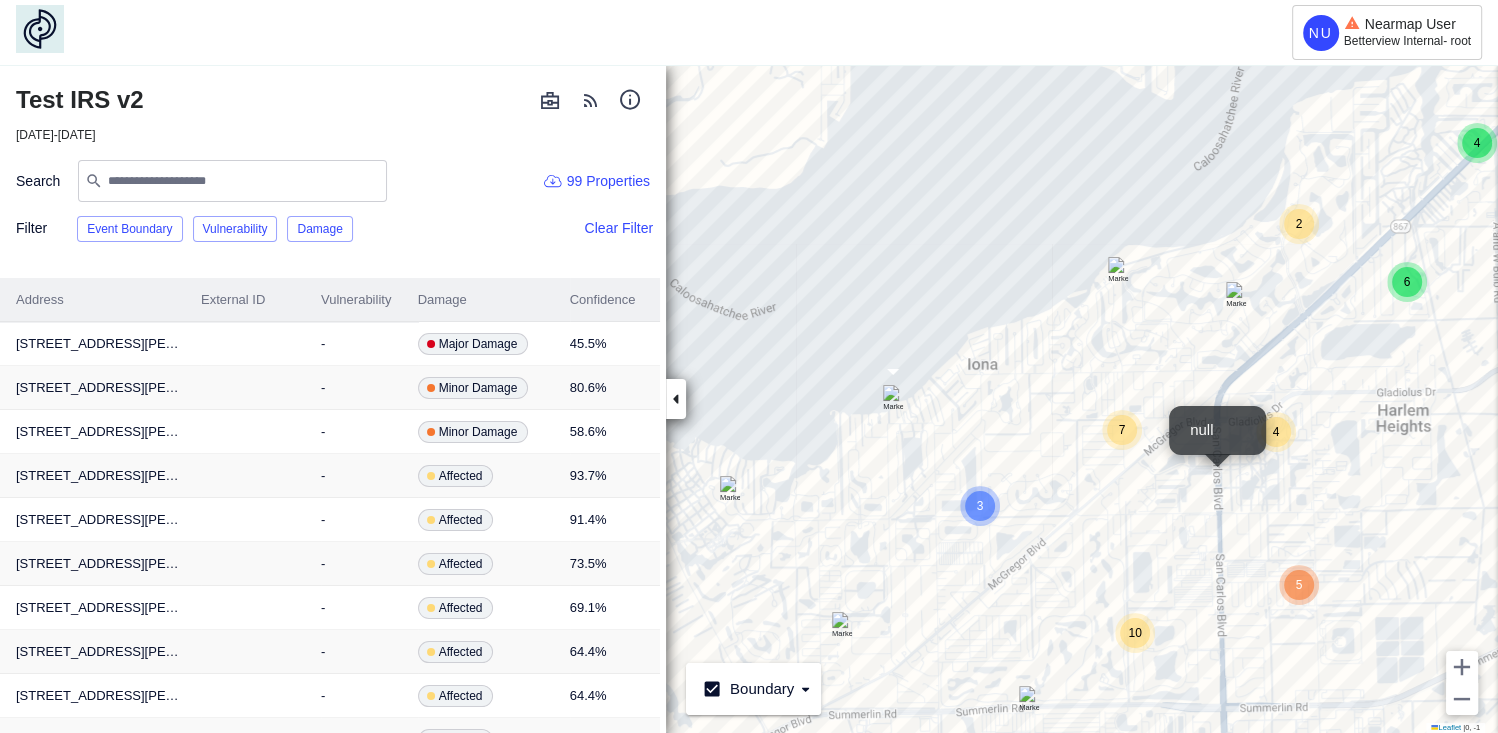 click at bounding box center (893, 400) 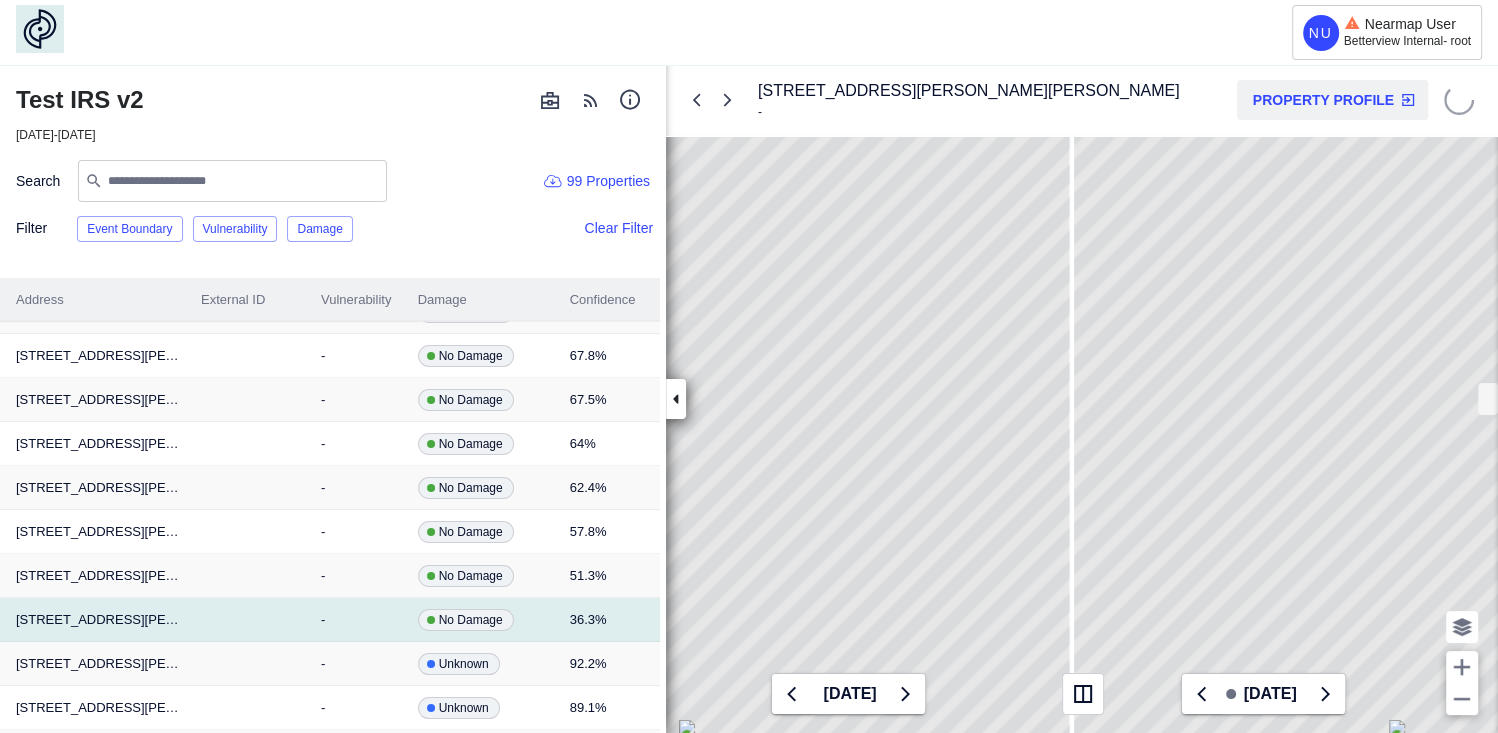 scroll, scrollTop: 3898, scrollLeft: 0, axis: vertical 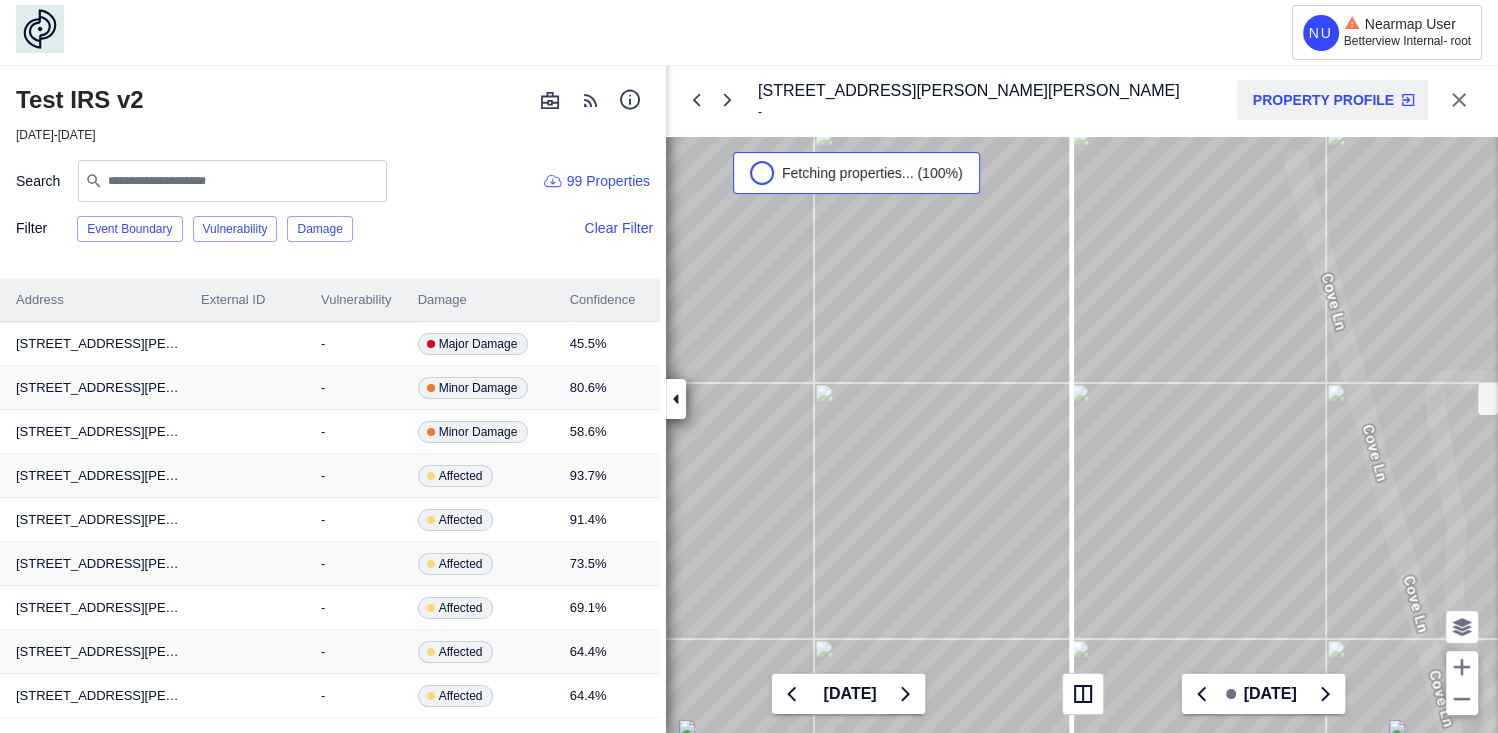 click at bounding box center [1459, 100] 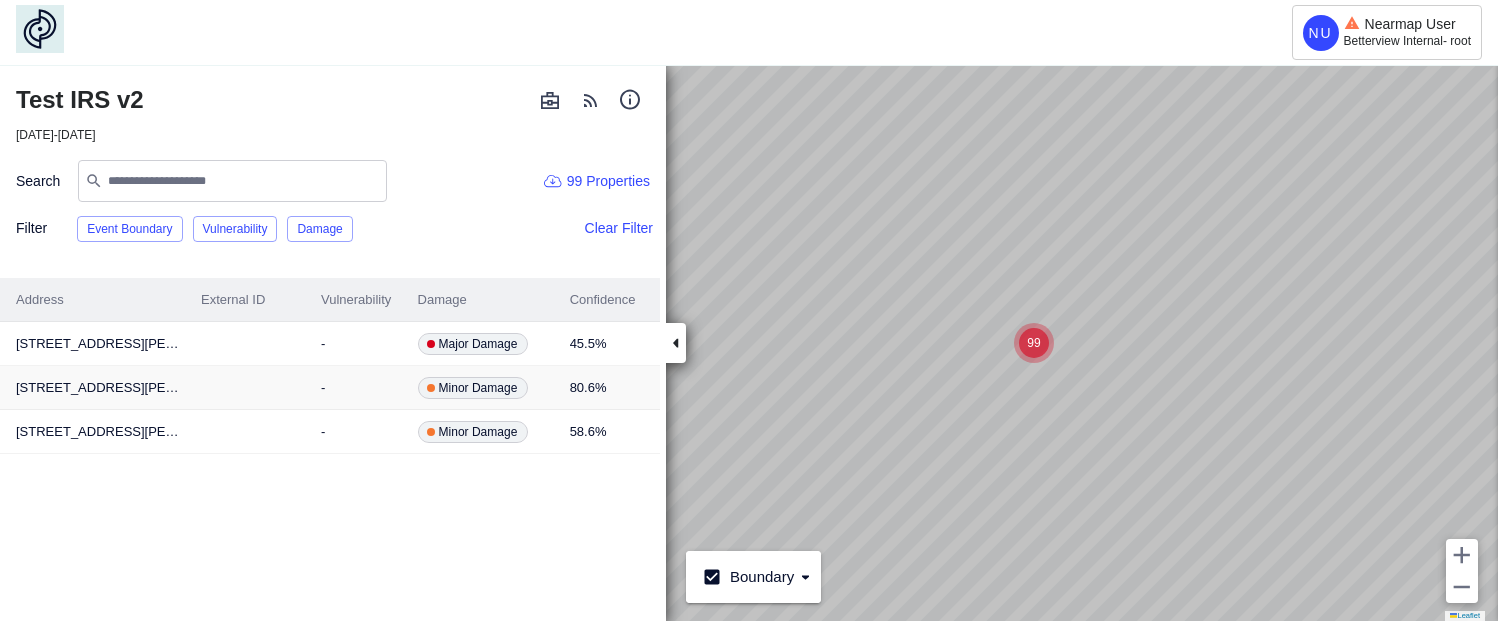 scroll, scrollTop: 0, scrollLeft: 0, axis: both 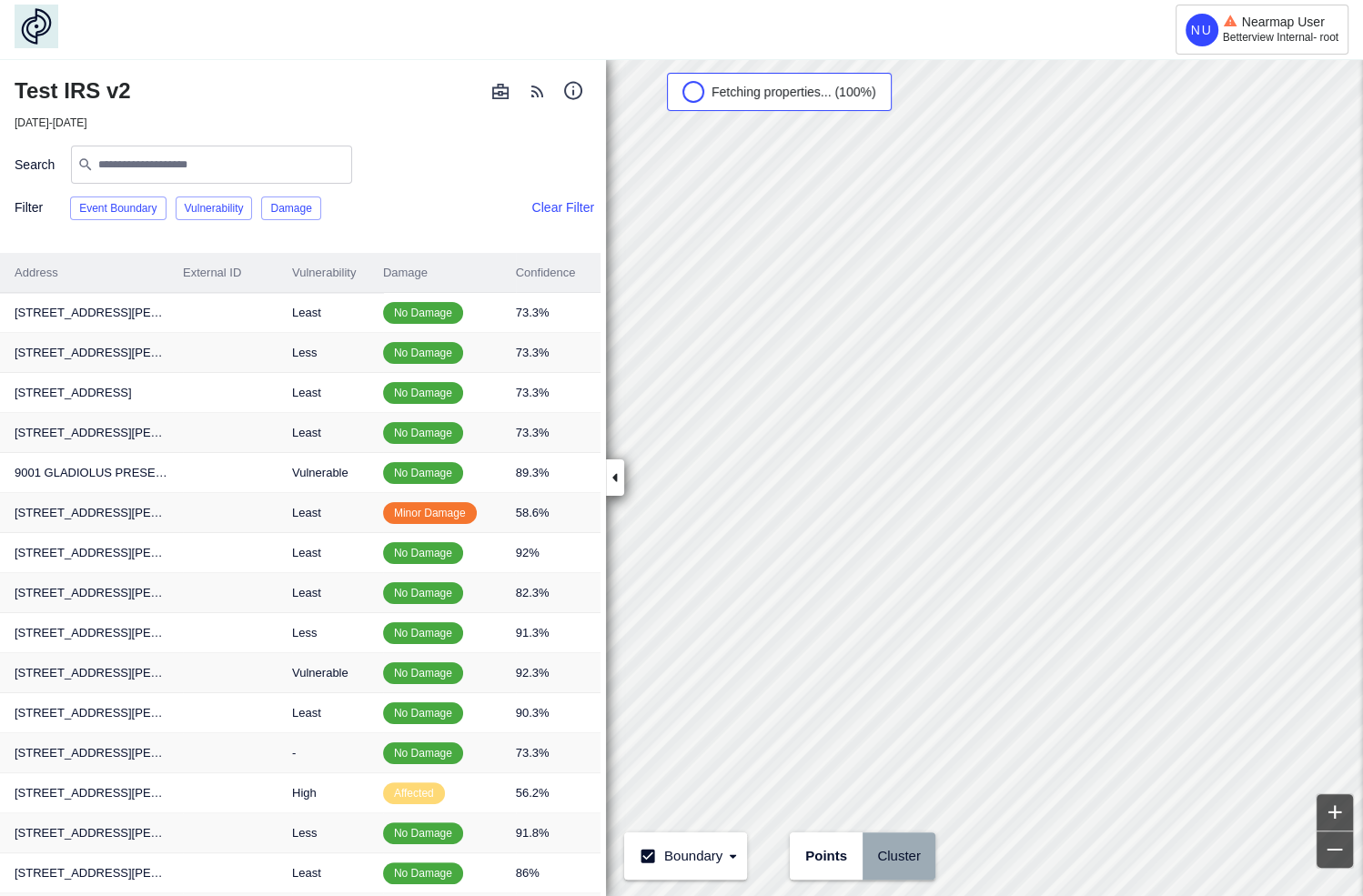 click on "Cluster" at bounding box center (899, 856) 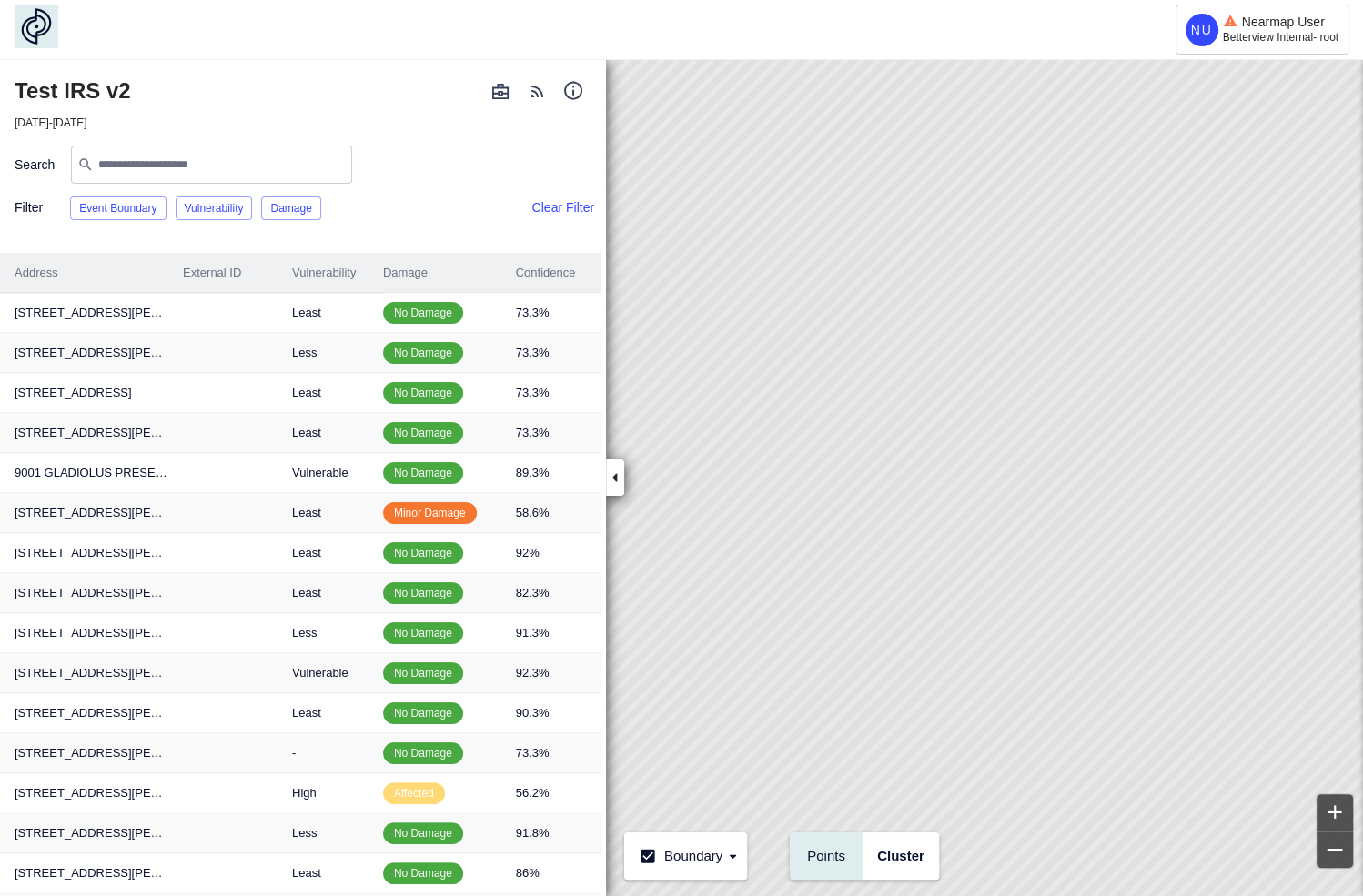 click on "Points" at bounding box center [826, 856] 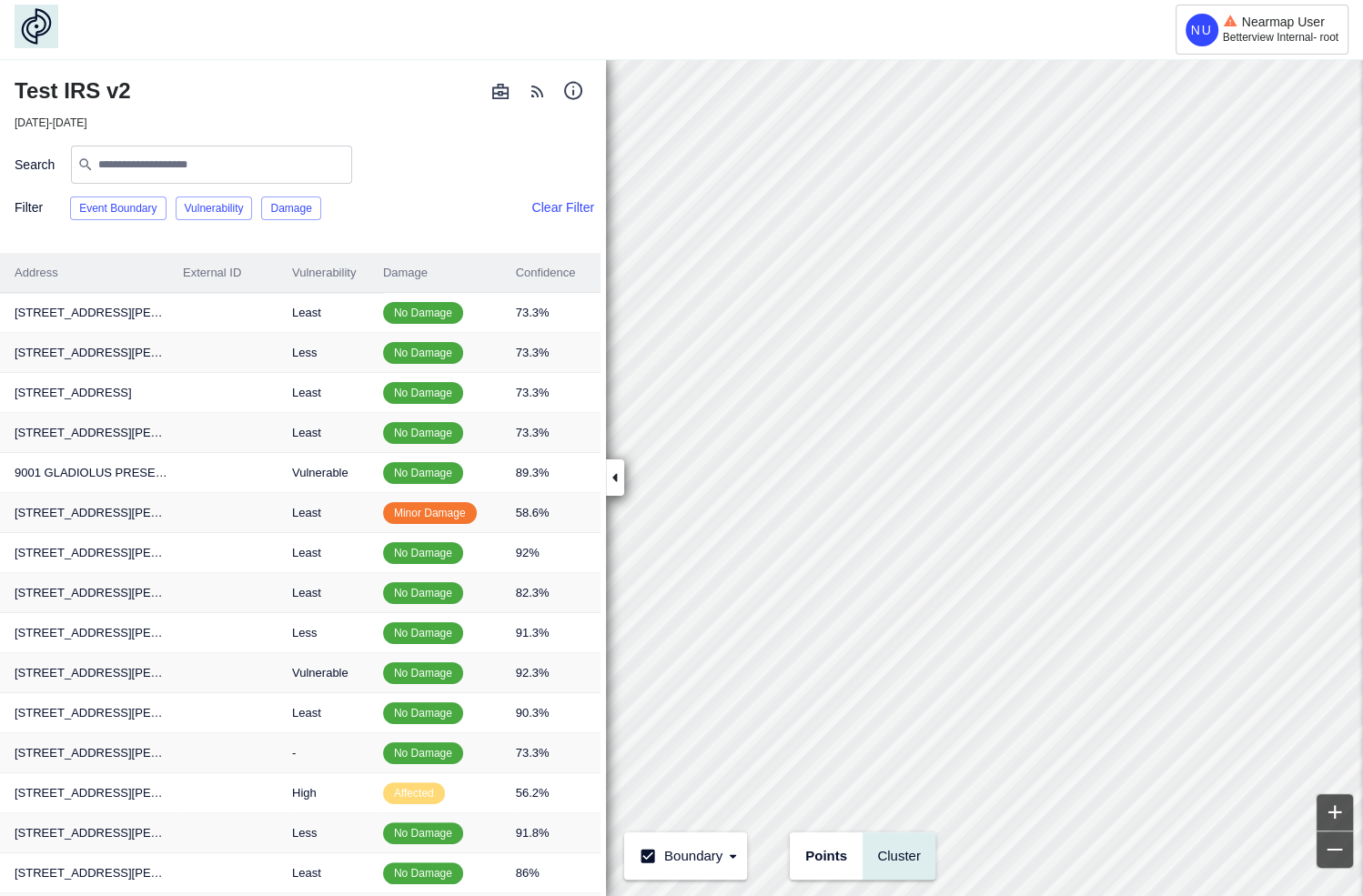click on "Cluster" at bounding box center [899, 856] 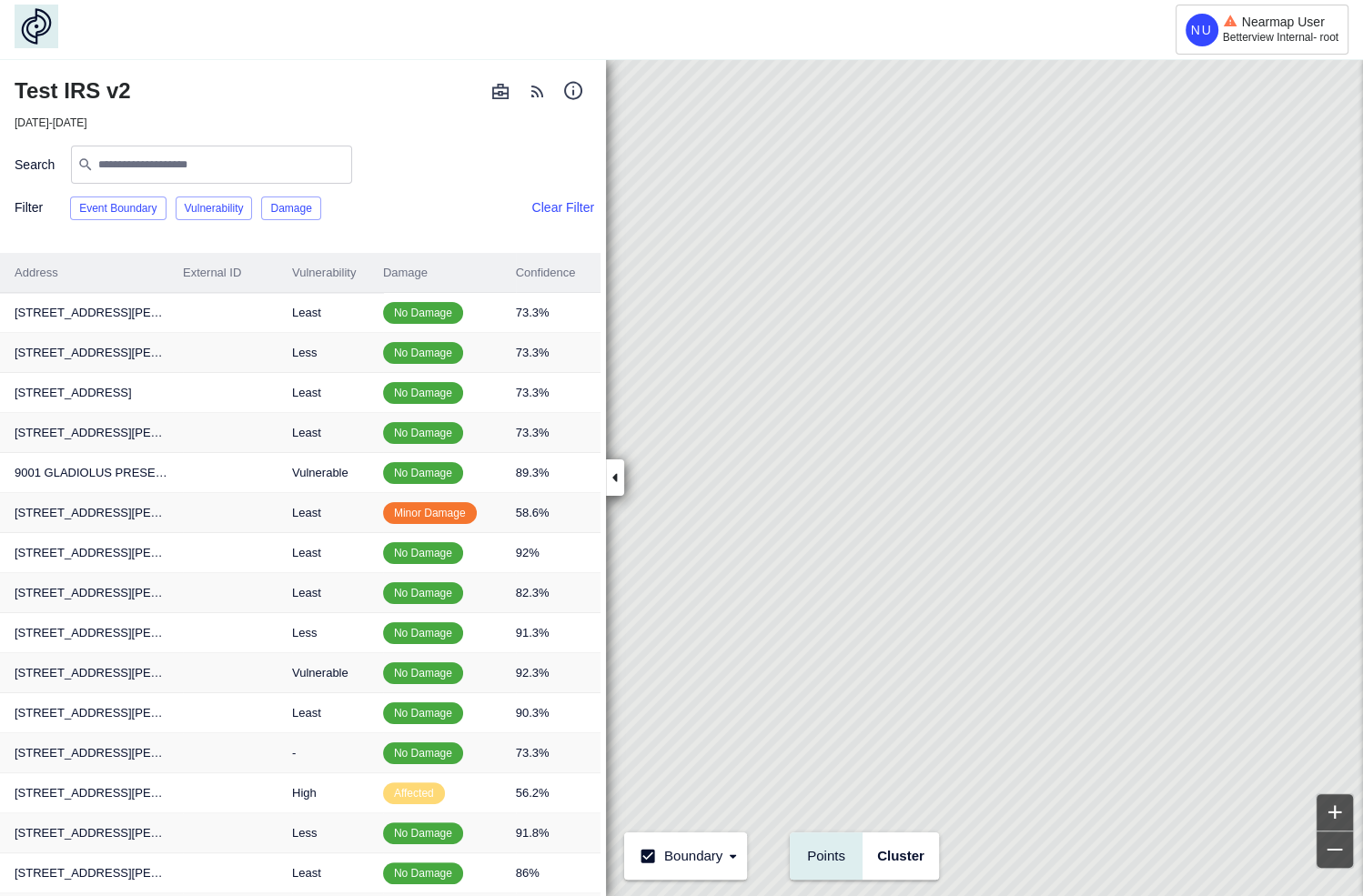 click on "Points" at bounding box center [826, 856] 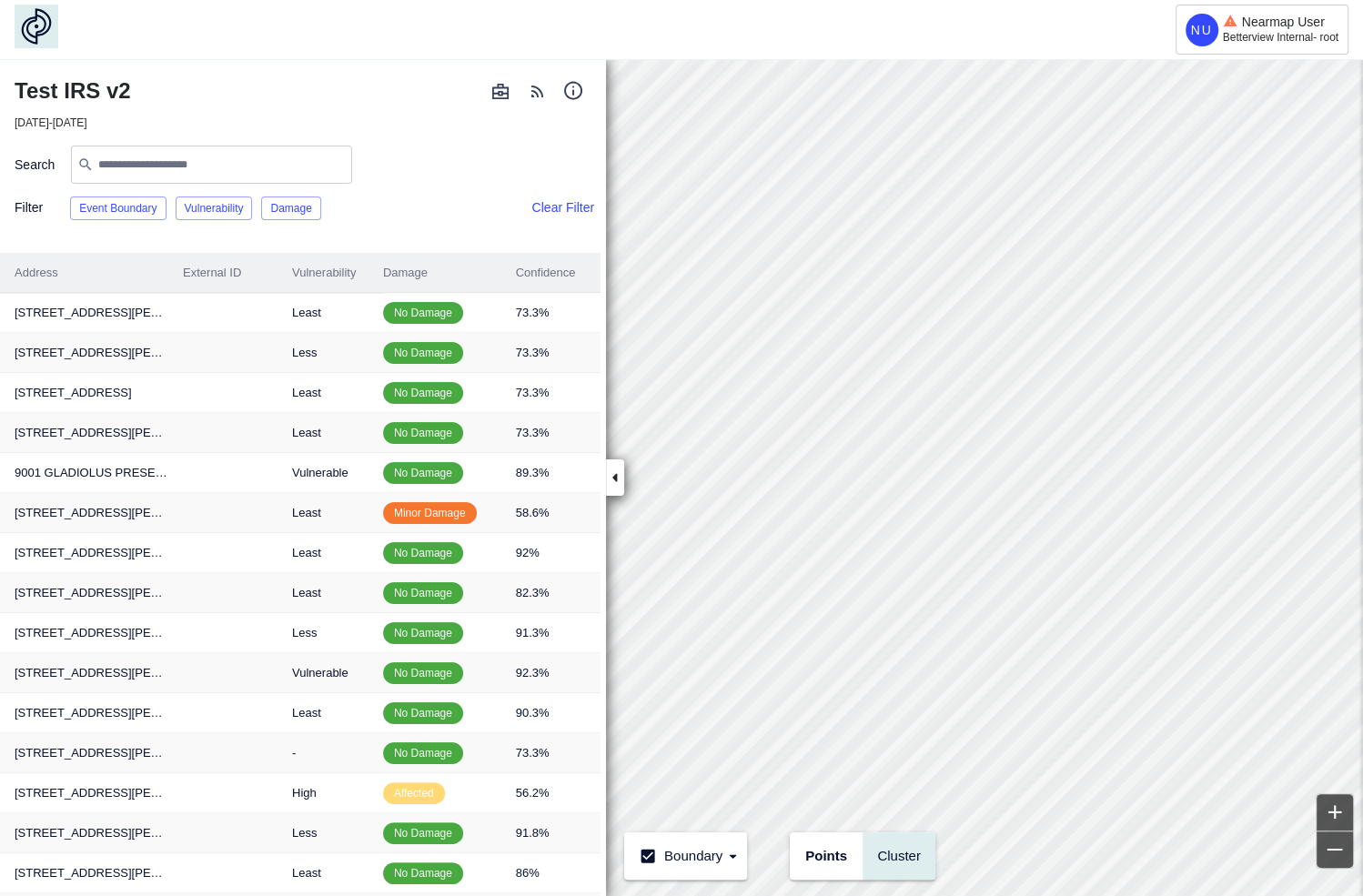 click on "Cluster" at bounding box center [899, 856] 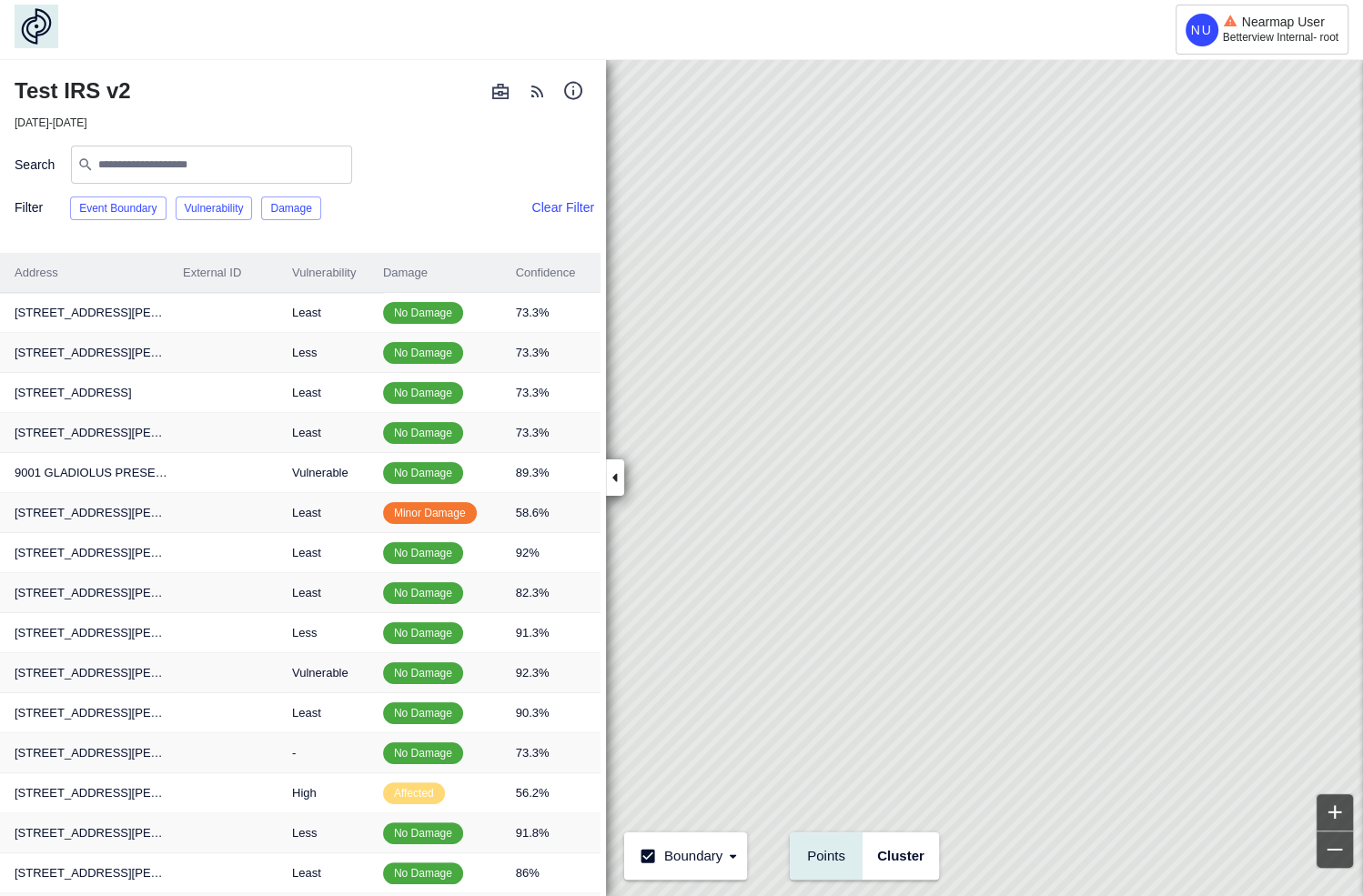 click on "Points" at bounding box center (826, 856) 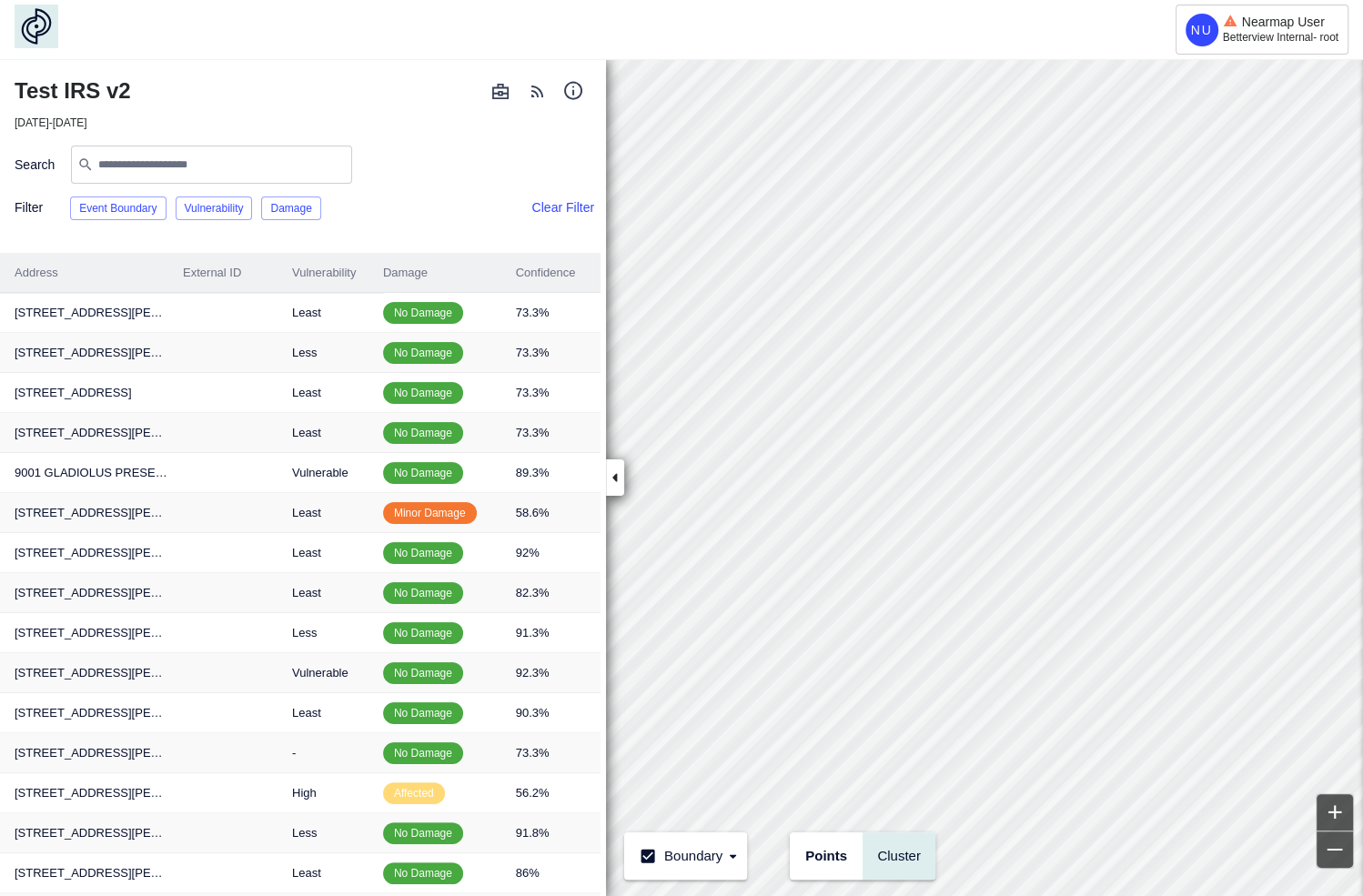 click on "Cluster" at bounding box center (899, 856) 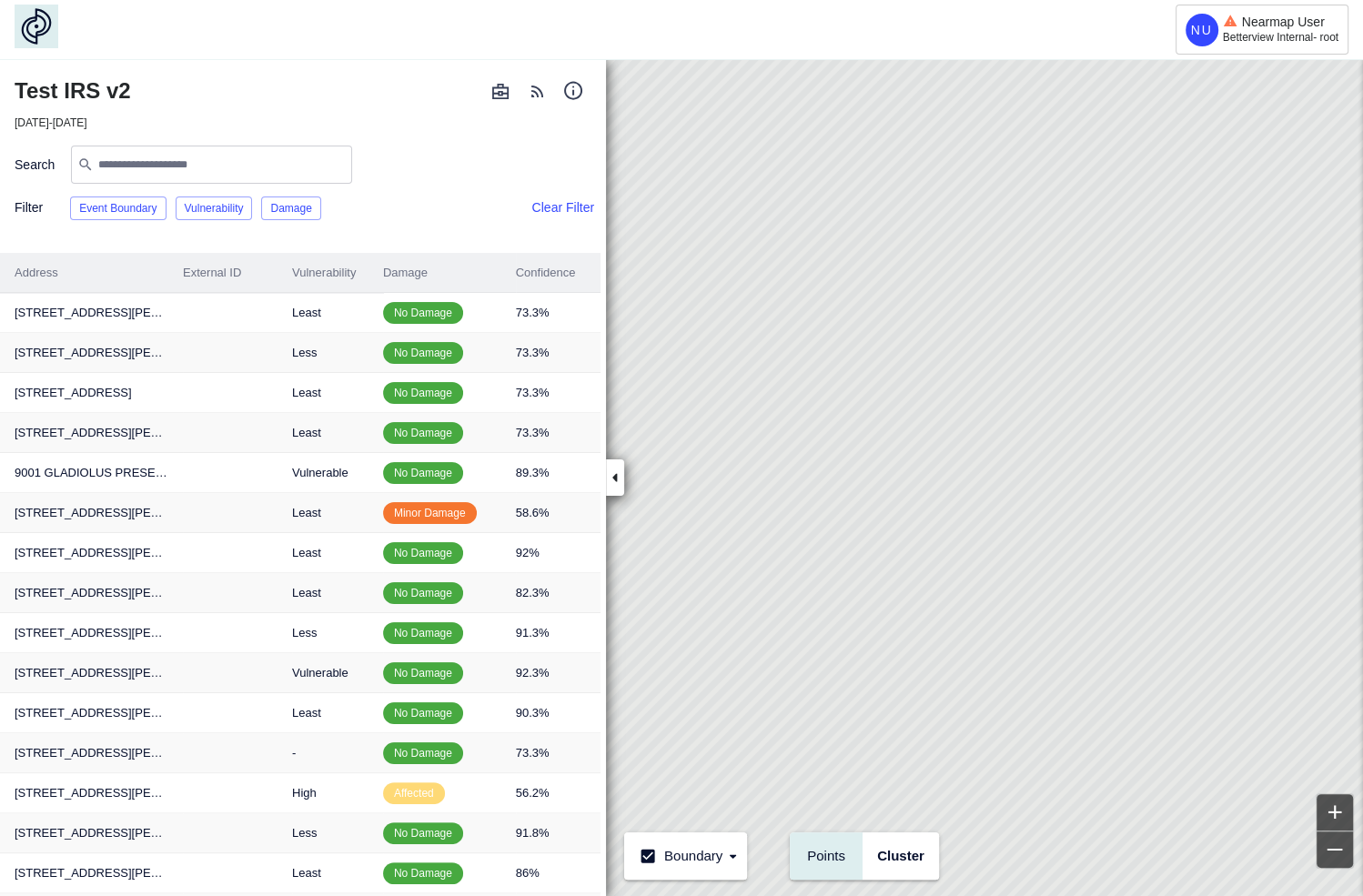 click on "Points" at bounding box center [826, 856] 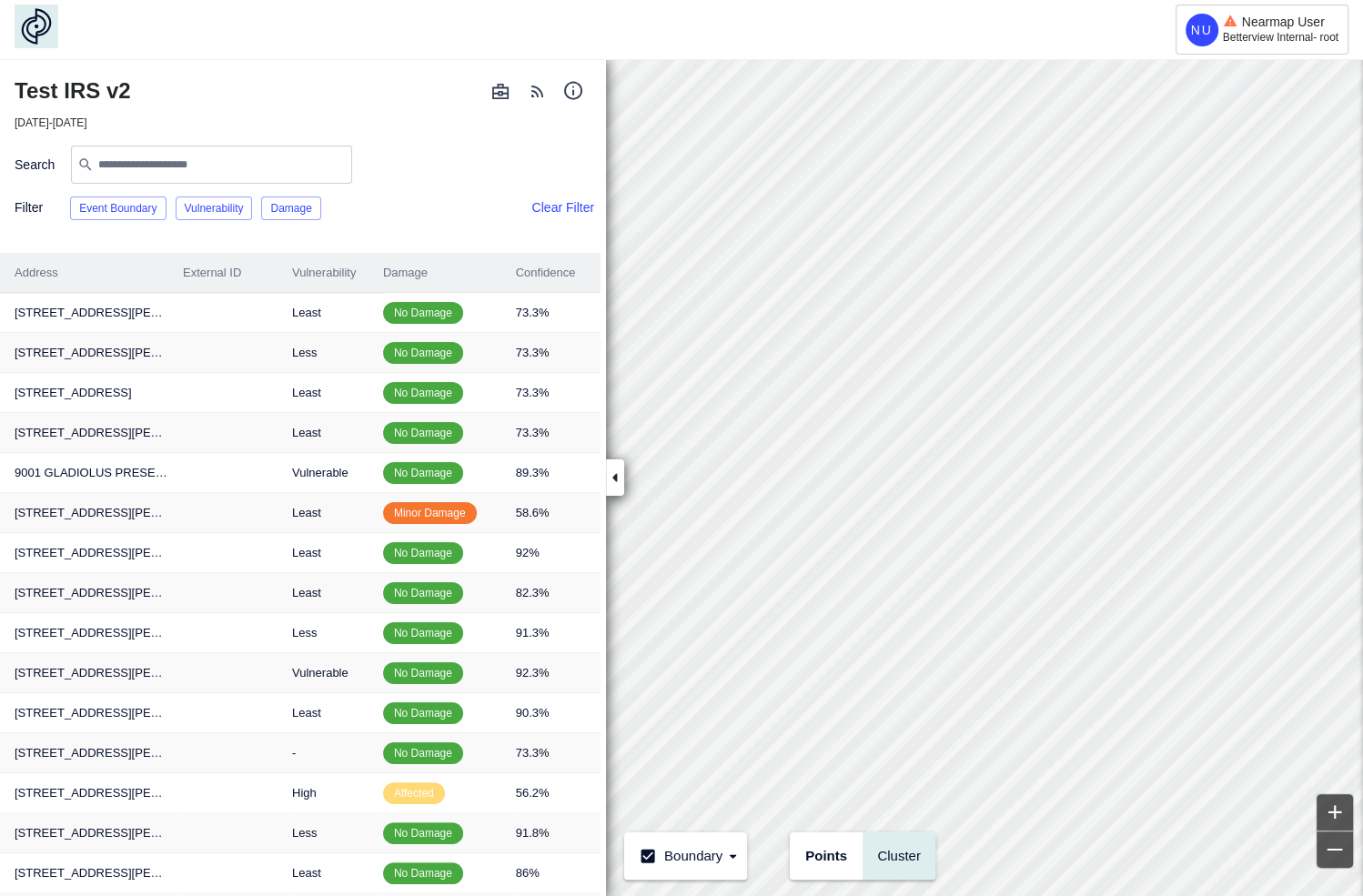 click on "Cluster" at bounding box center (899, 856) 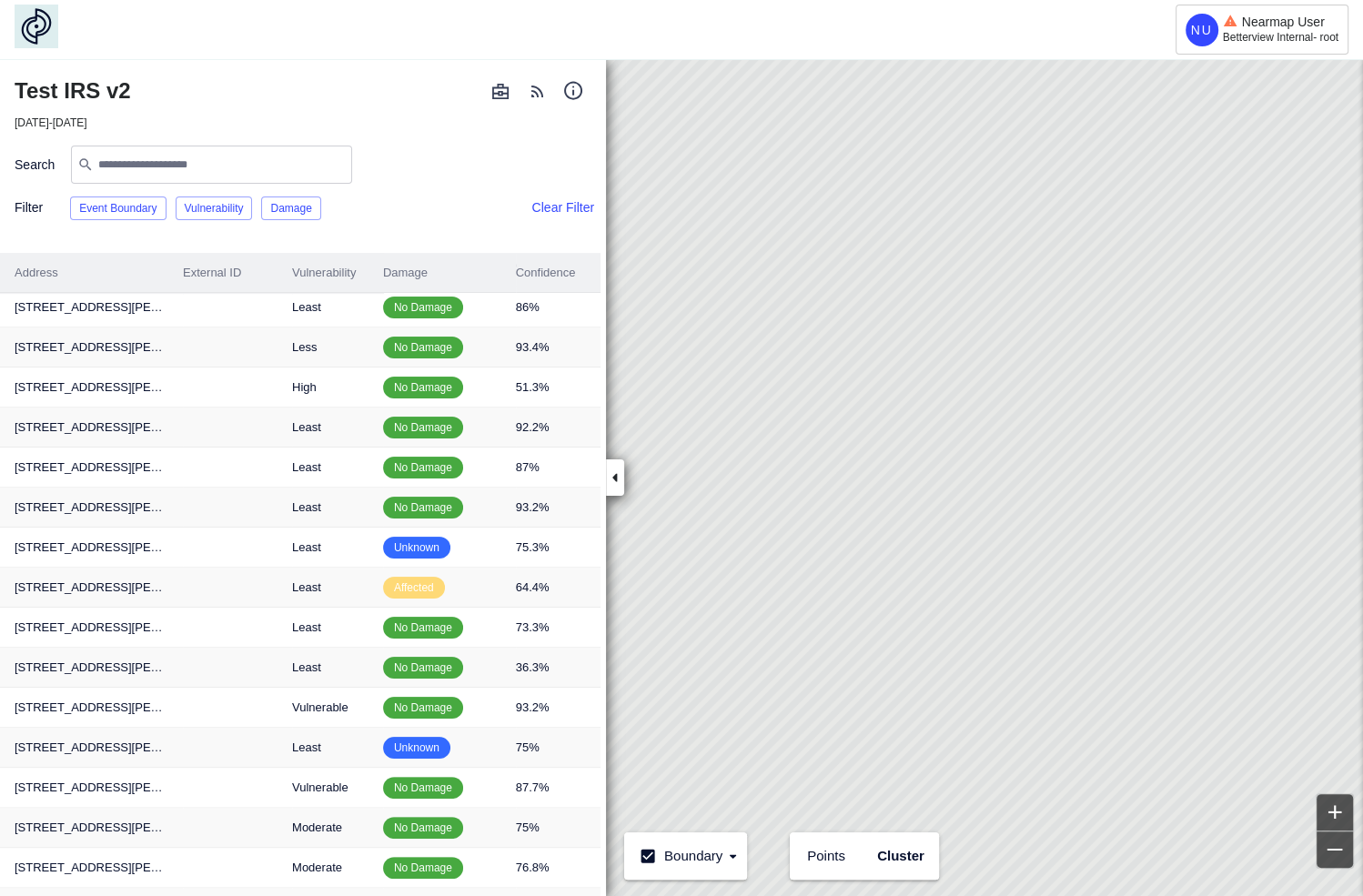 scroll, scrollTop: 0, scrollLeft: 0, axis: both 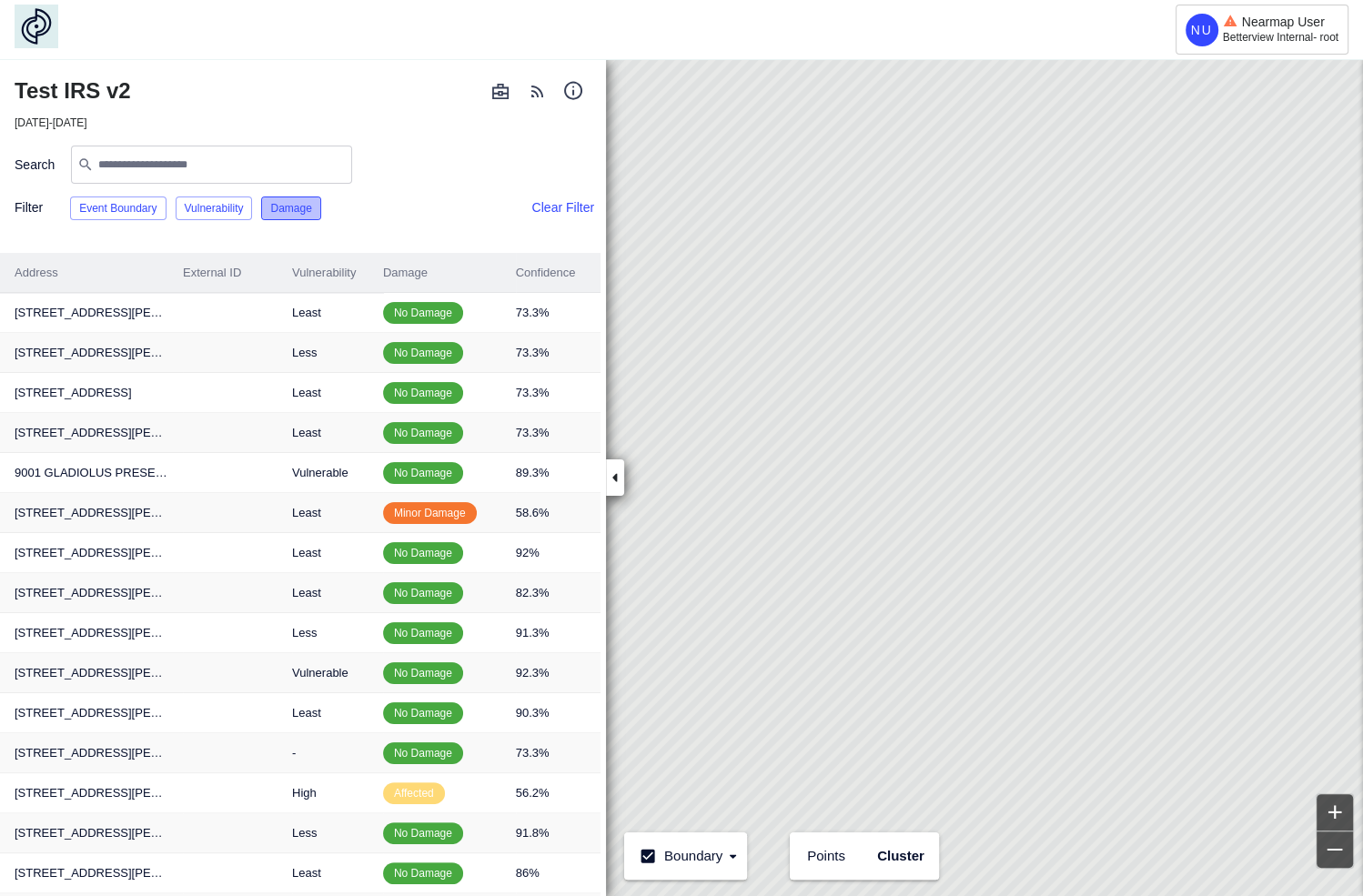 click on "Damage" at bounding box center [290, 208] 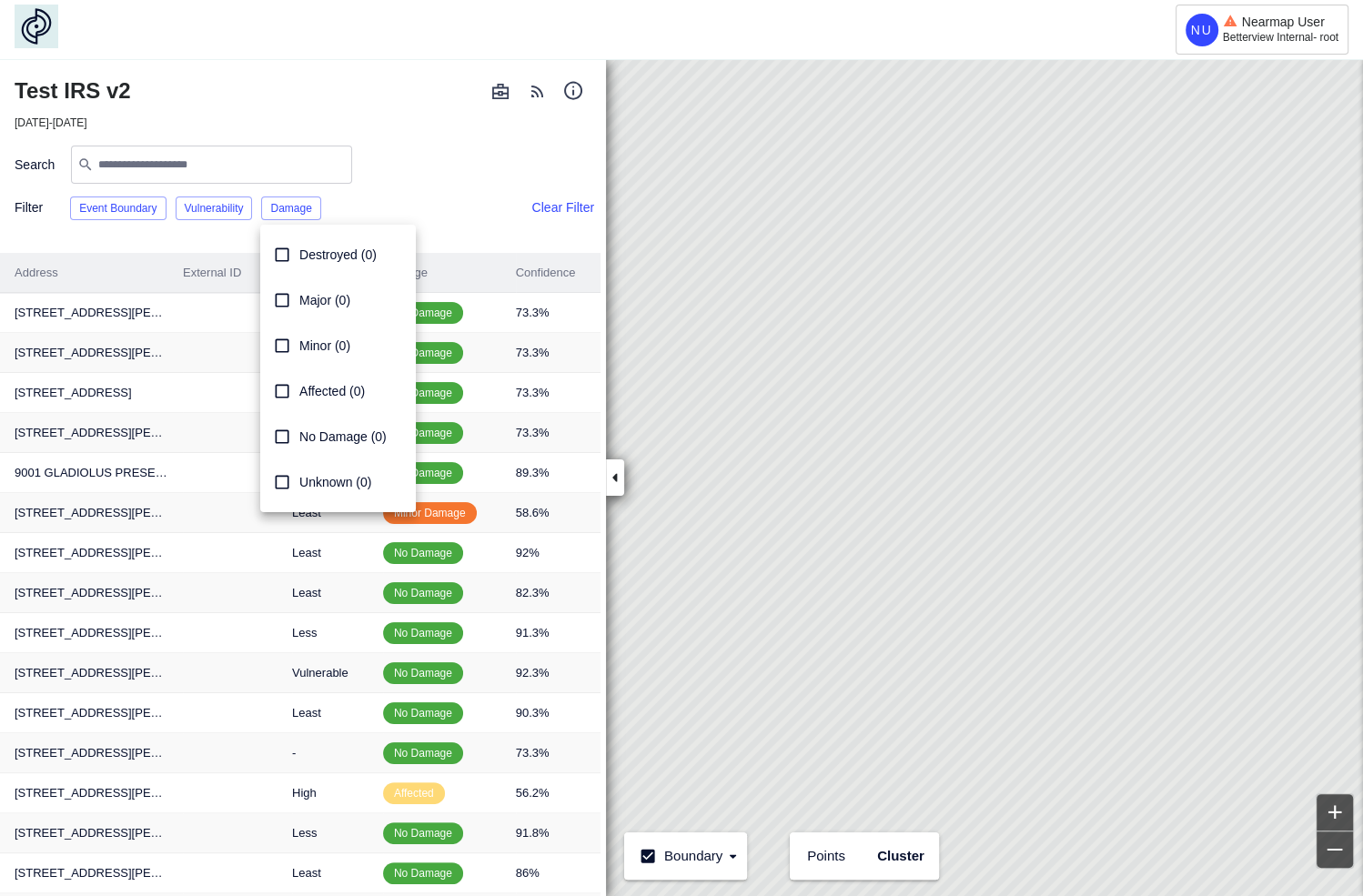 click on "Unknown (0)" at bounding box center [335, 482] 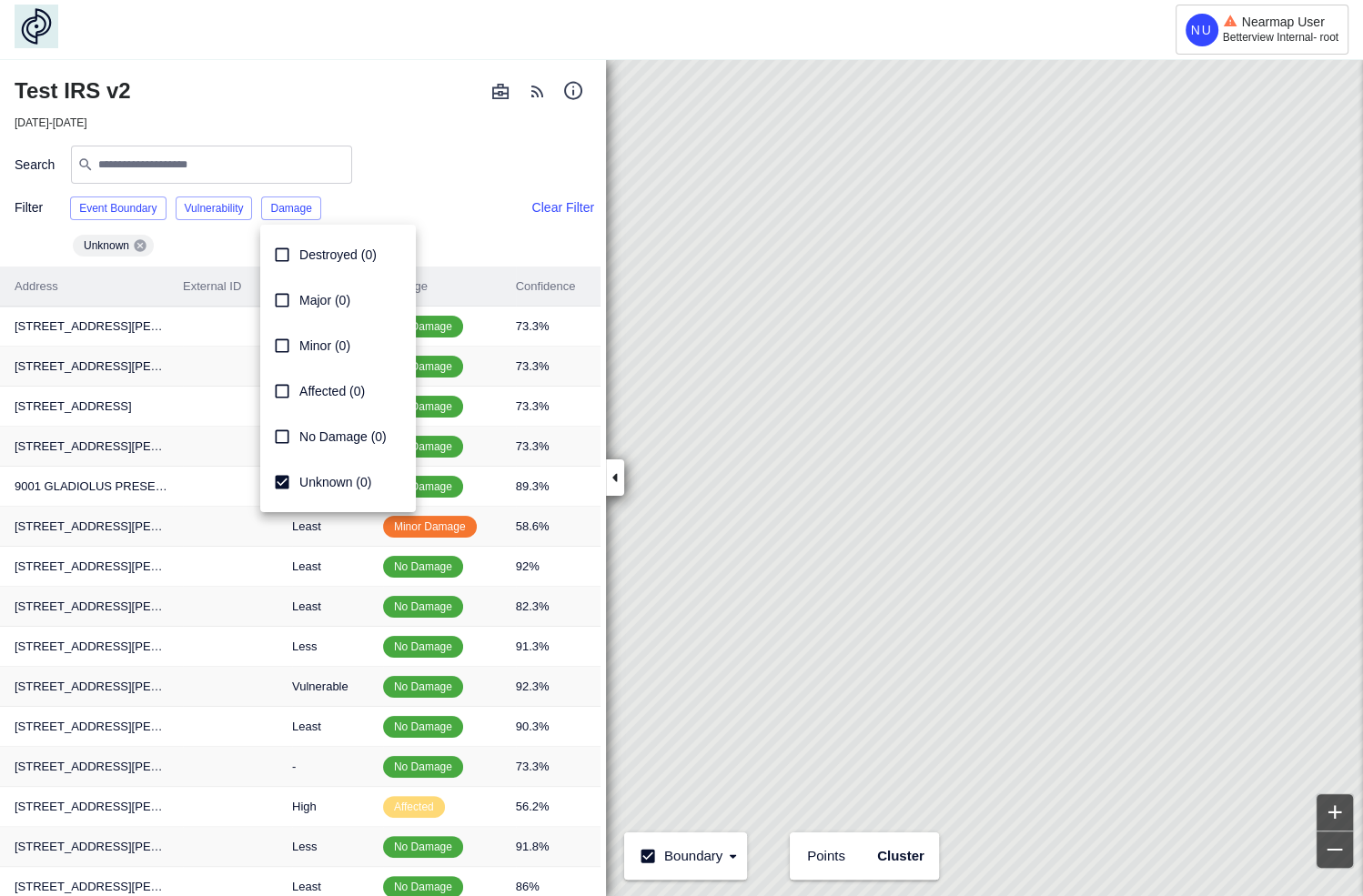 click at bounding box center [682, 448] 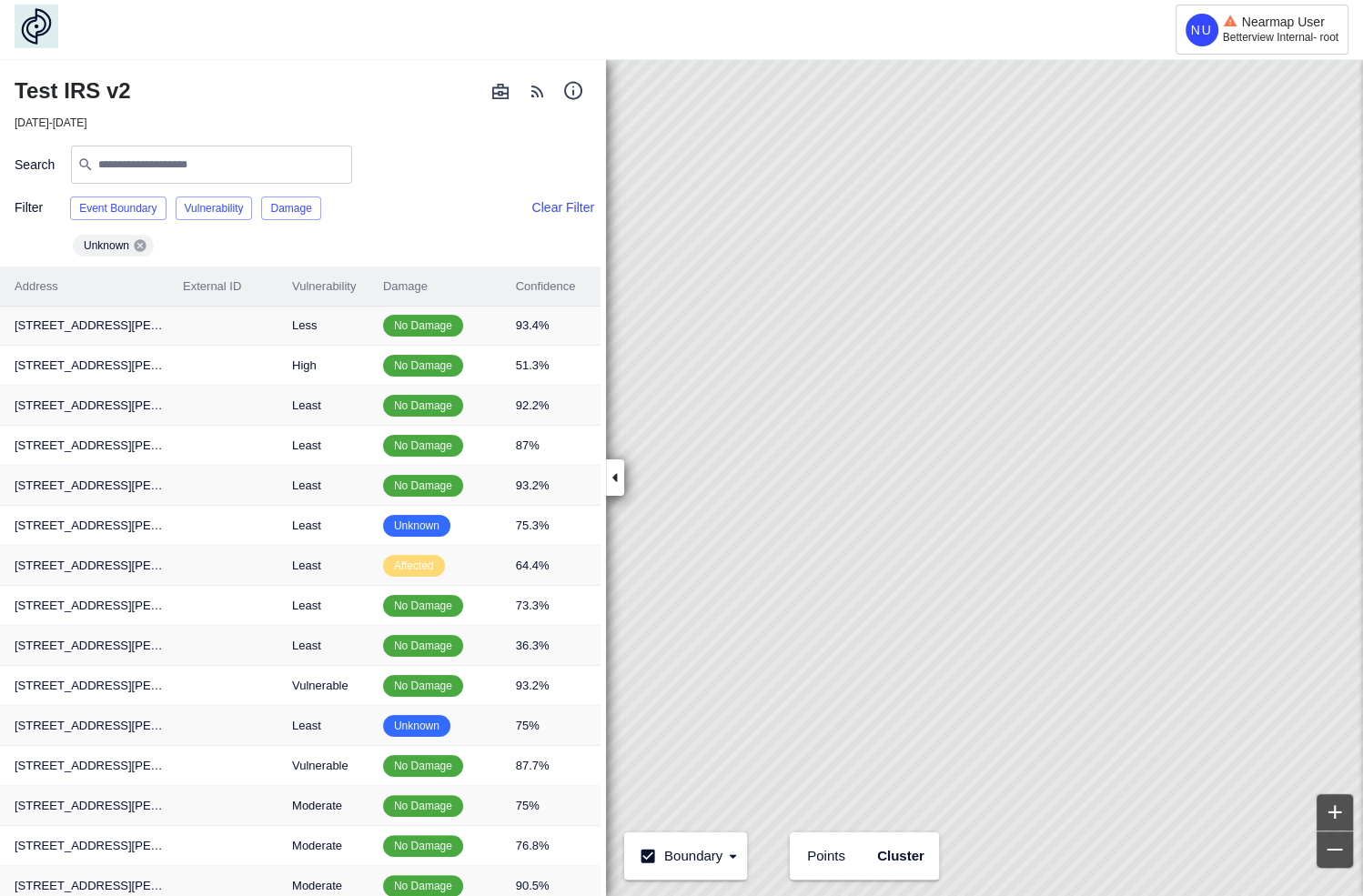 scroll, scrollTop: 0, scrollLeft: 0, axis: both 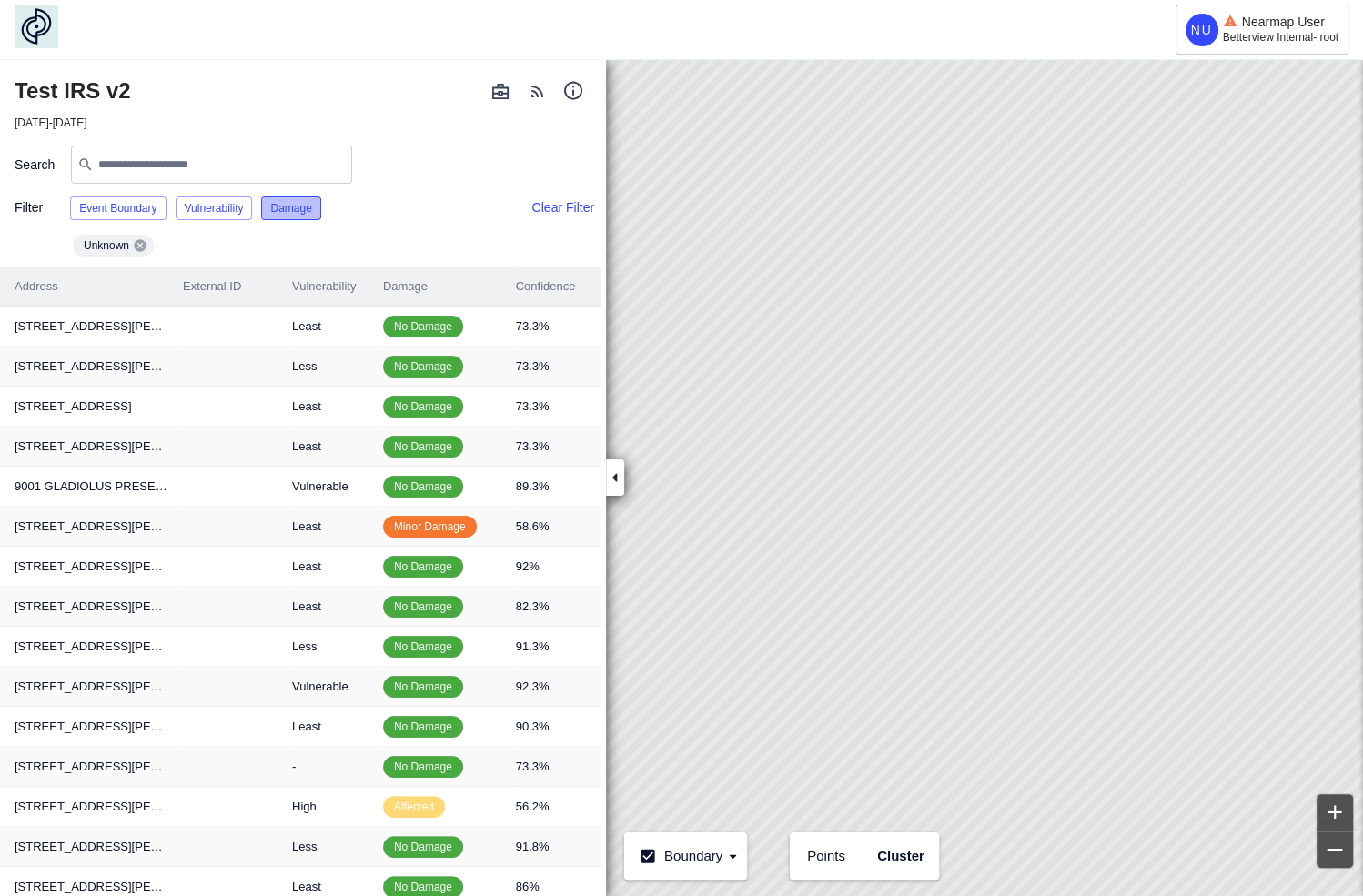 click on "Damage" at bounding box center [290, 208] 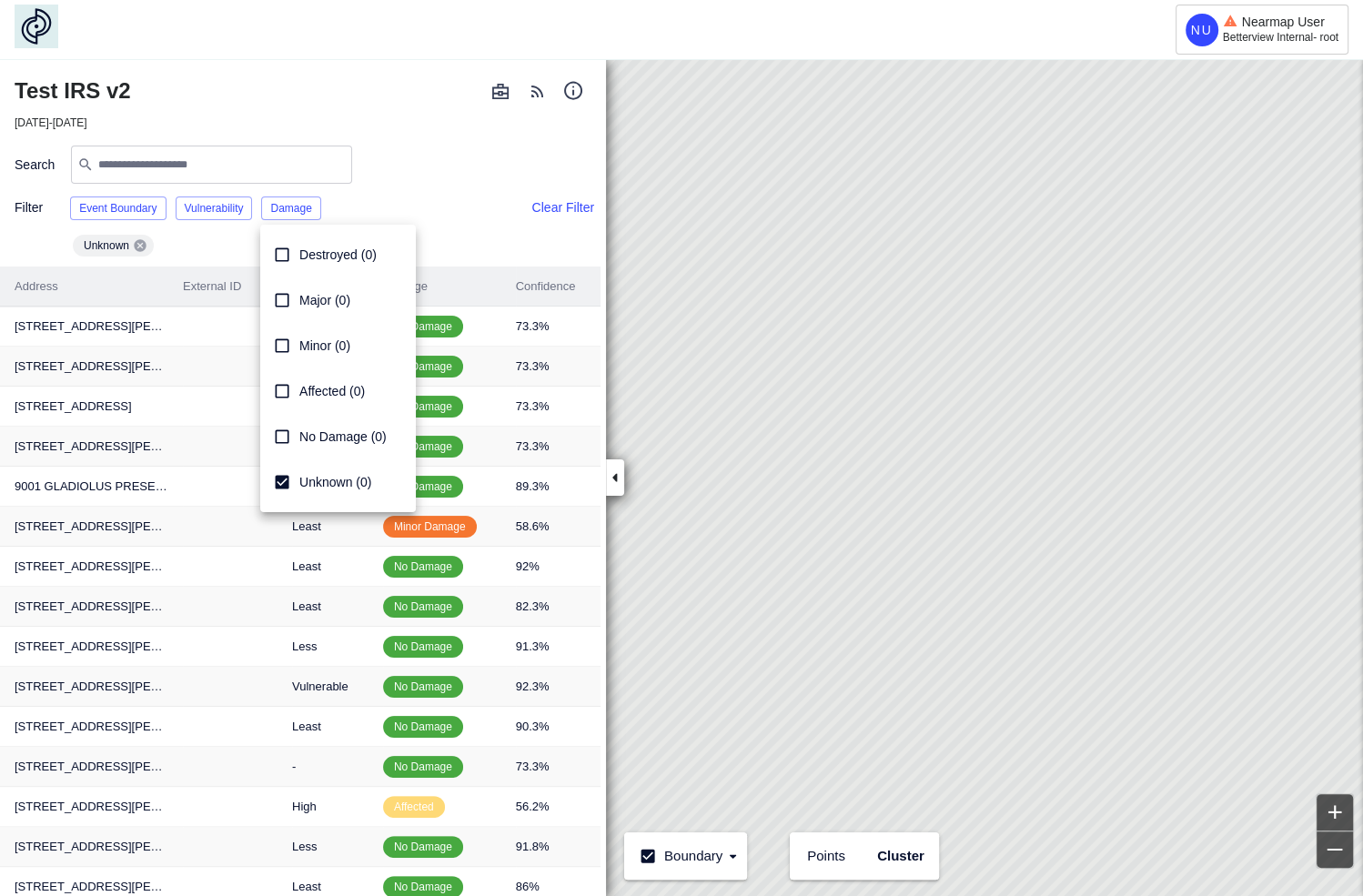 click on "No Damage (0)" at bounding box center (343, 437) 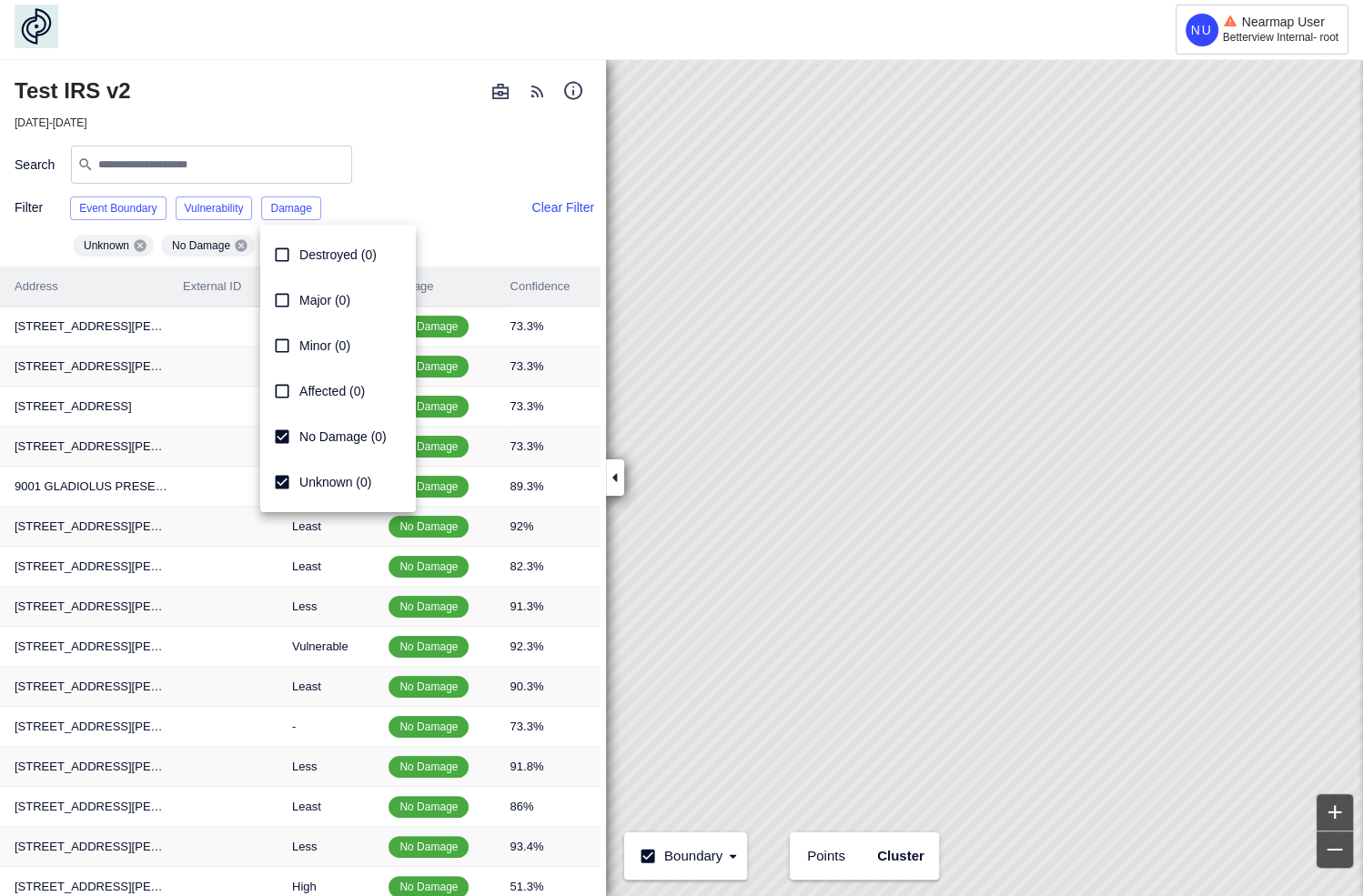 click at bounding box center (682, 448) 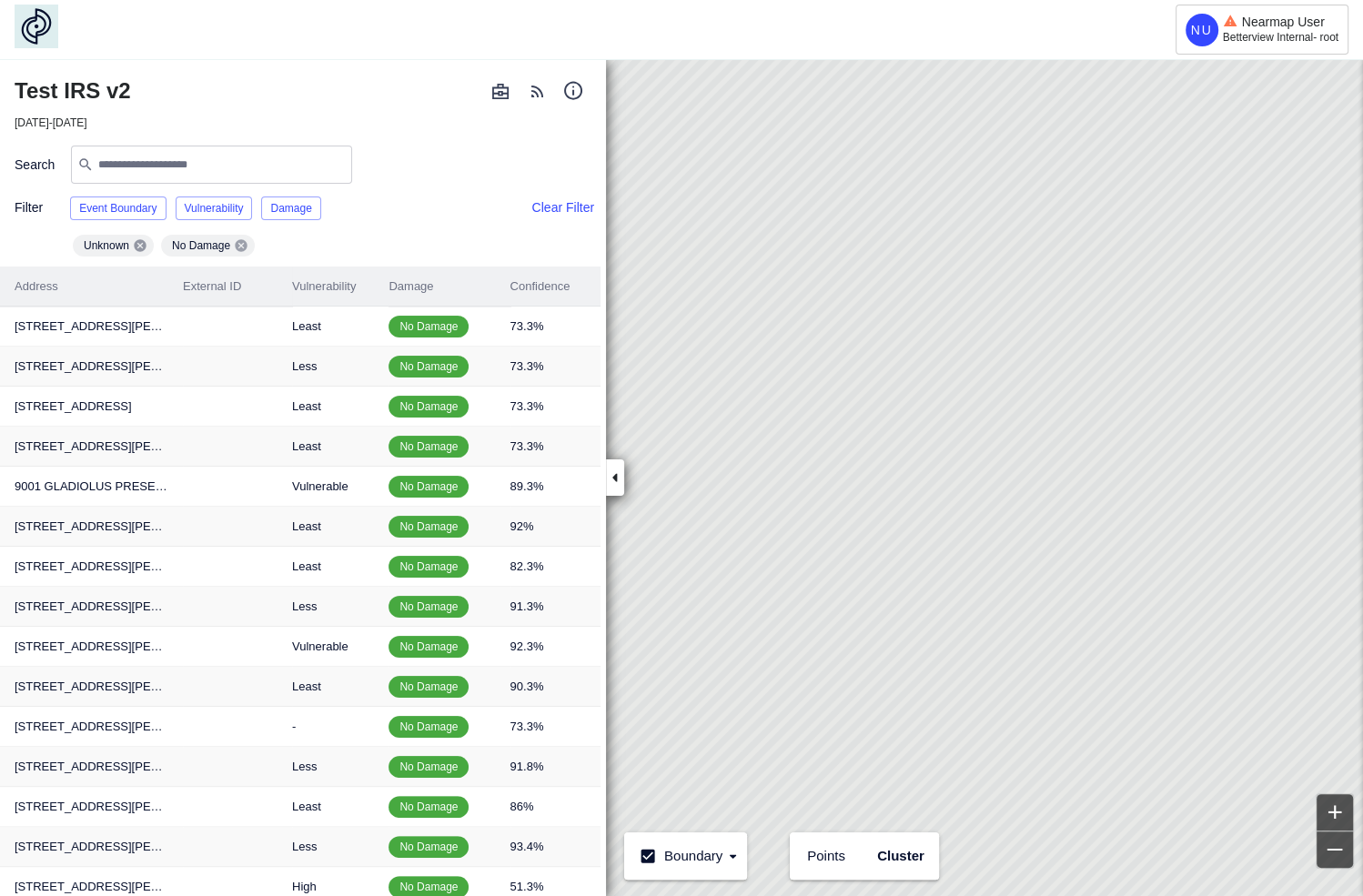 click 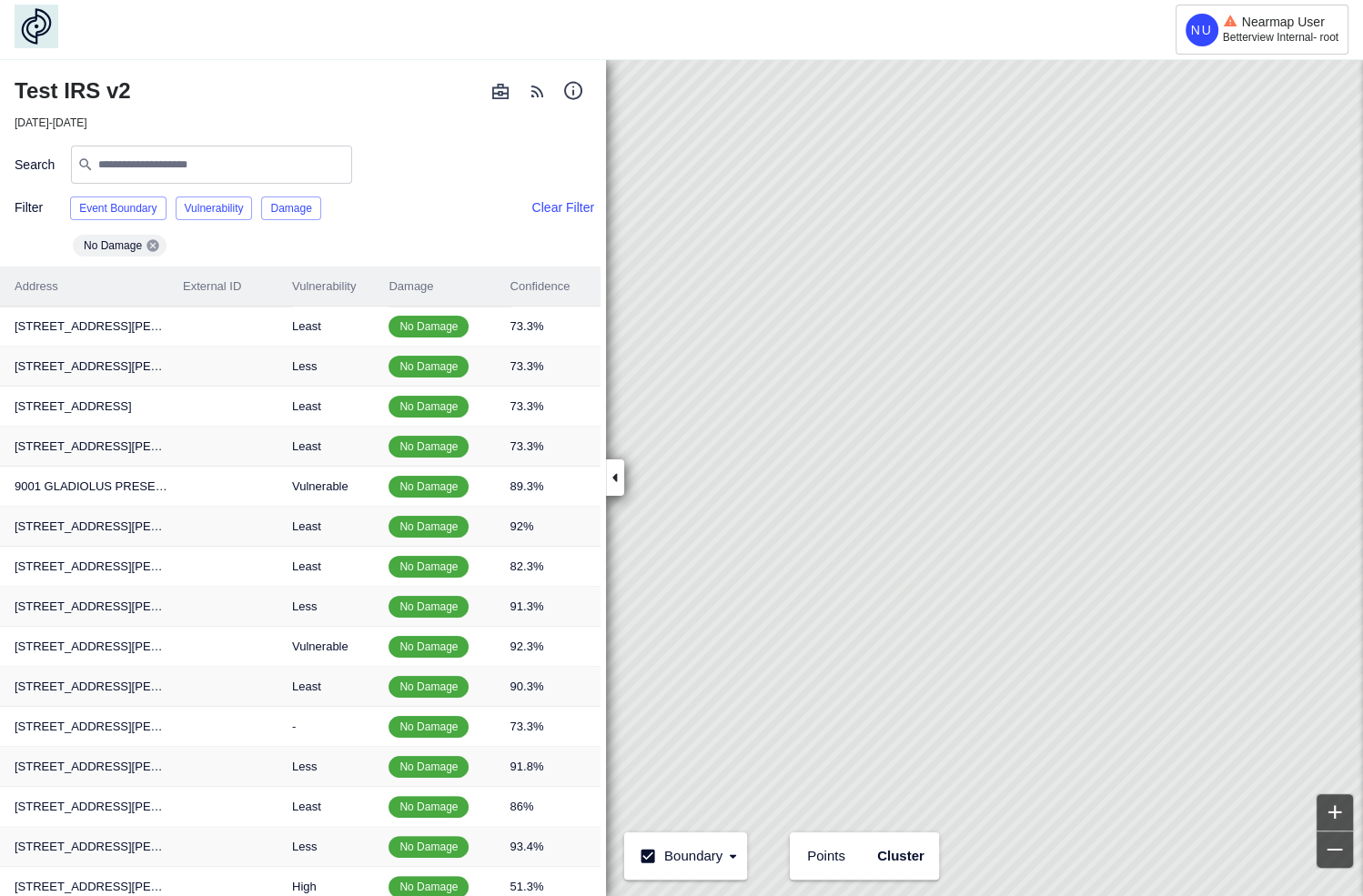 click 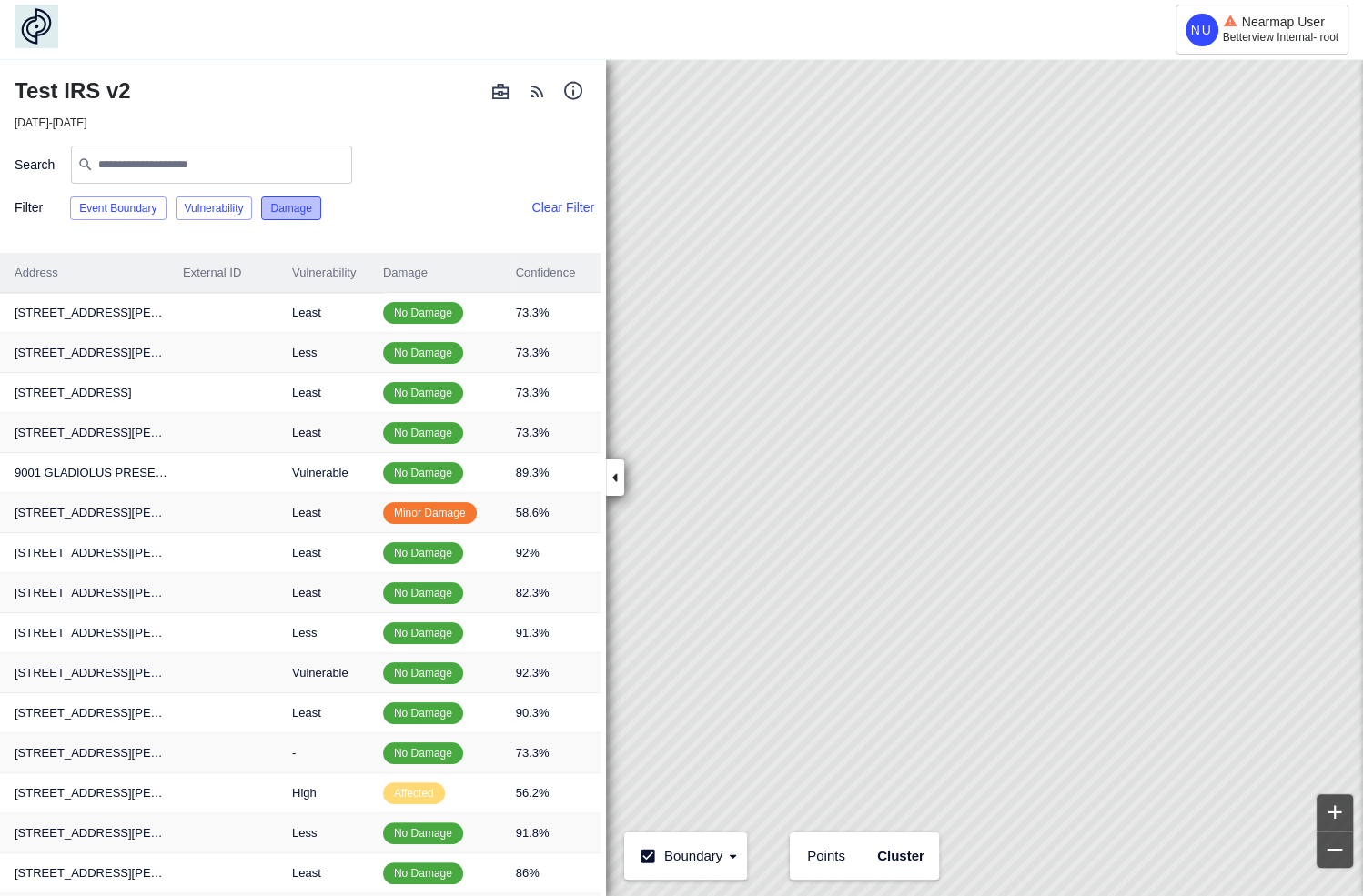 click on "Damage" at bounding box center [290, 208] 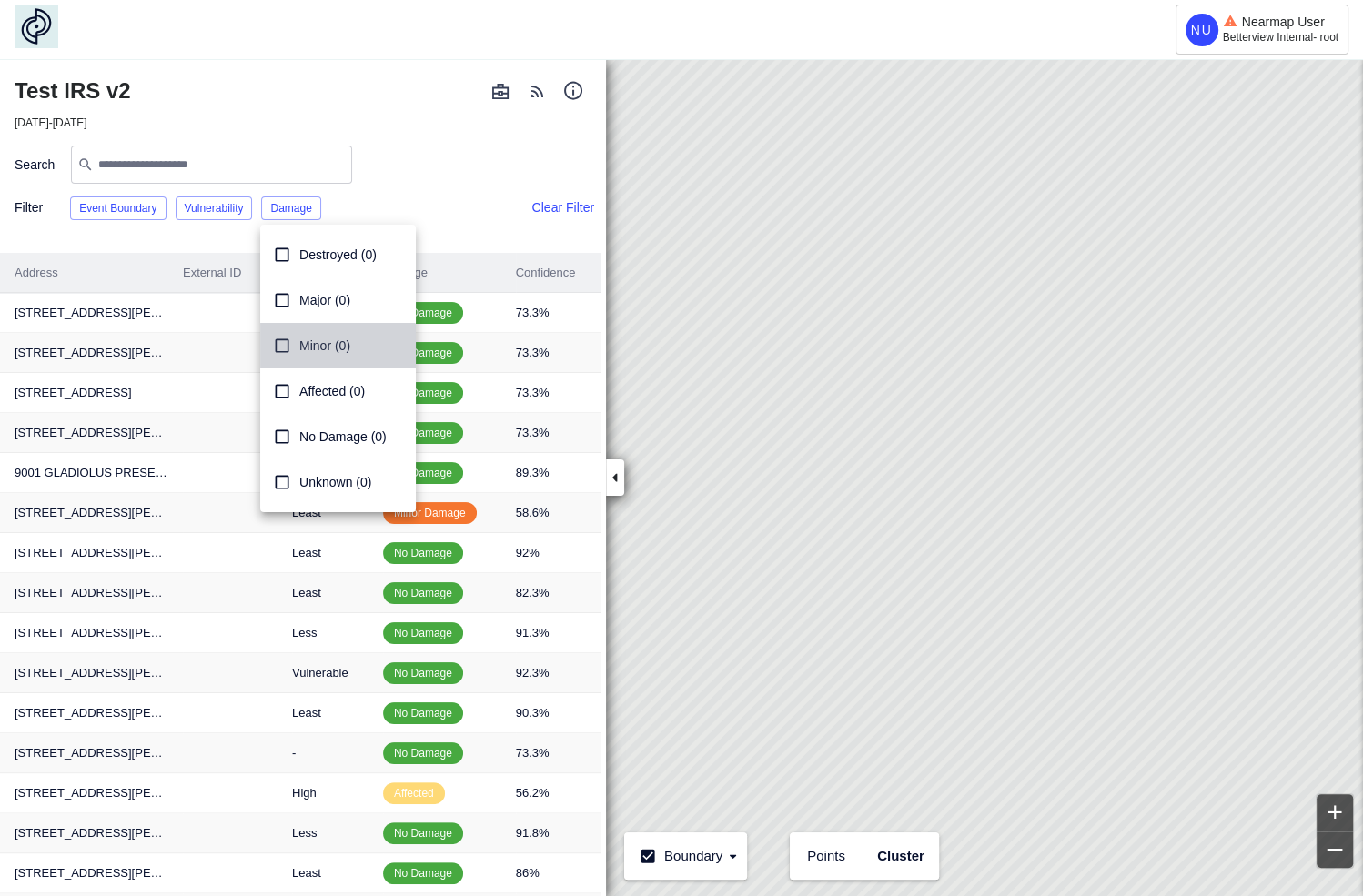 click on "Minor (0)" at bounding box center [325, 346] 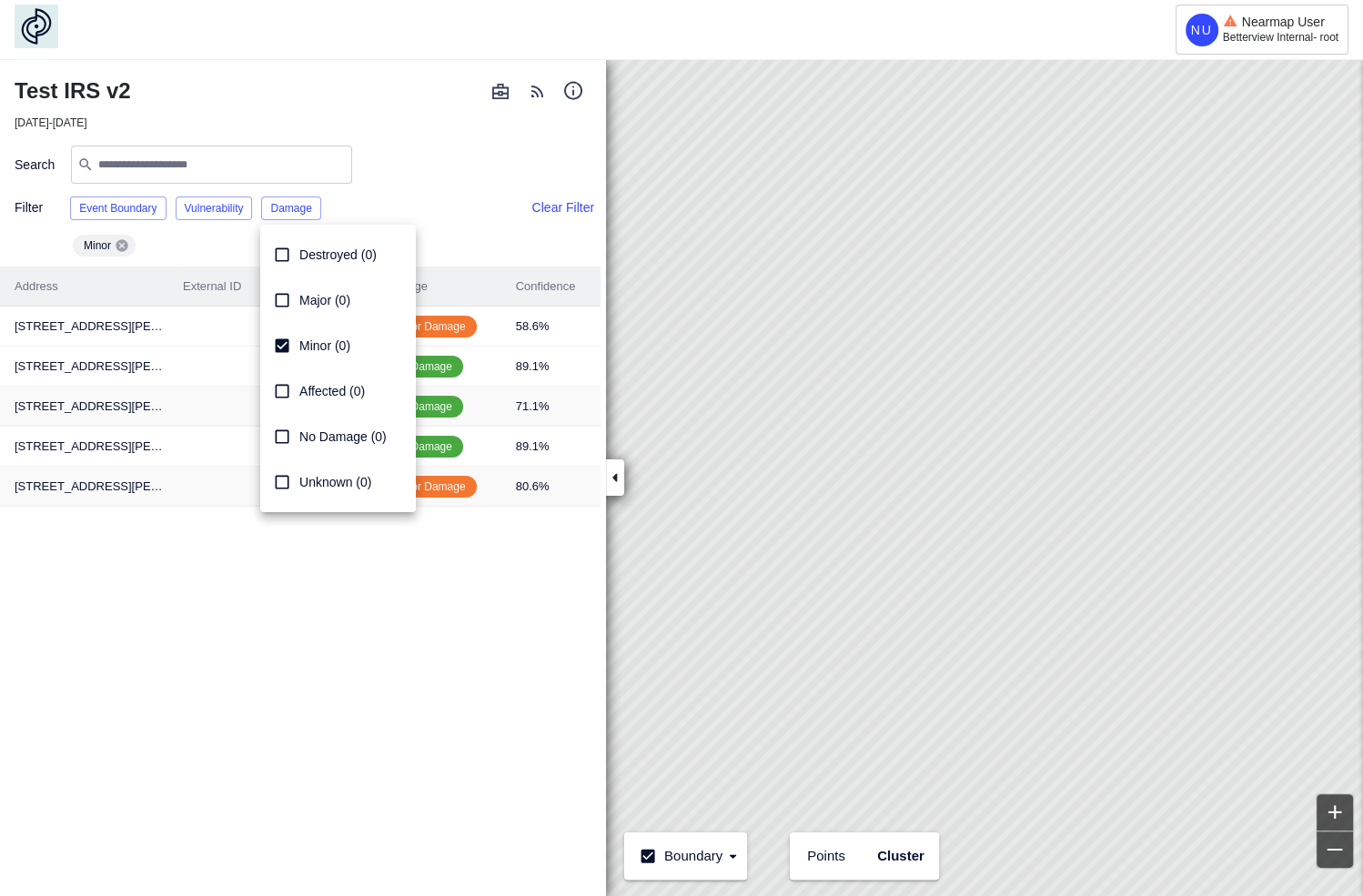 click at bounding box center (682, 448) 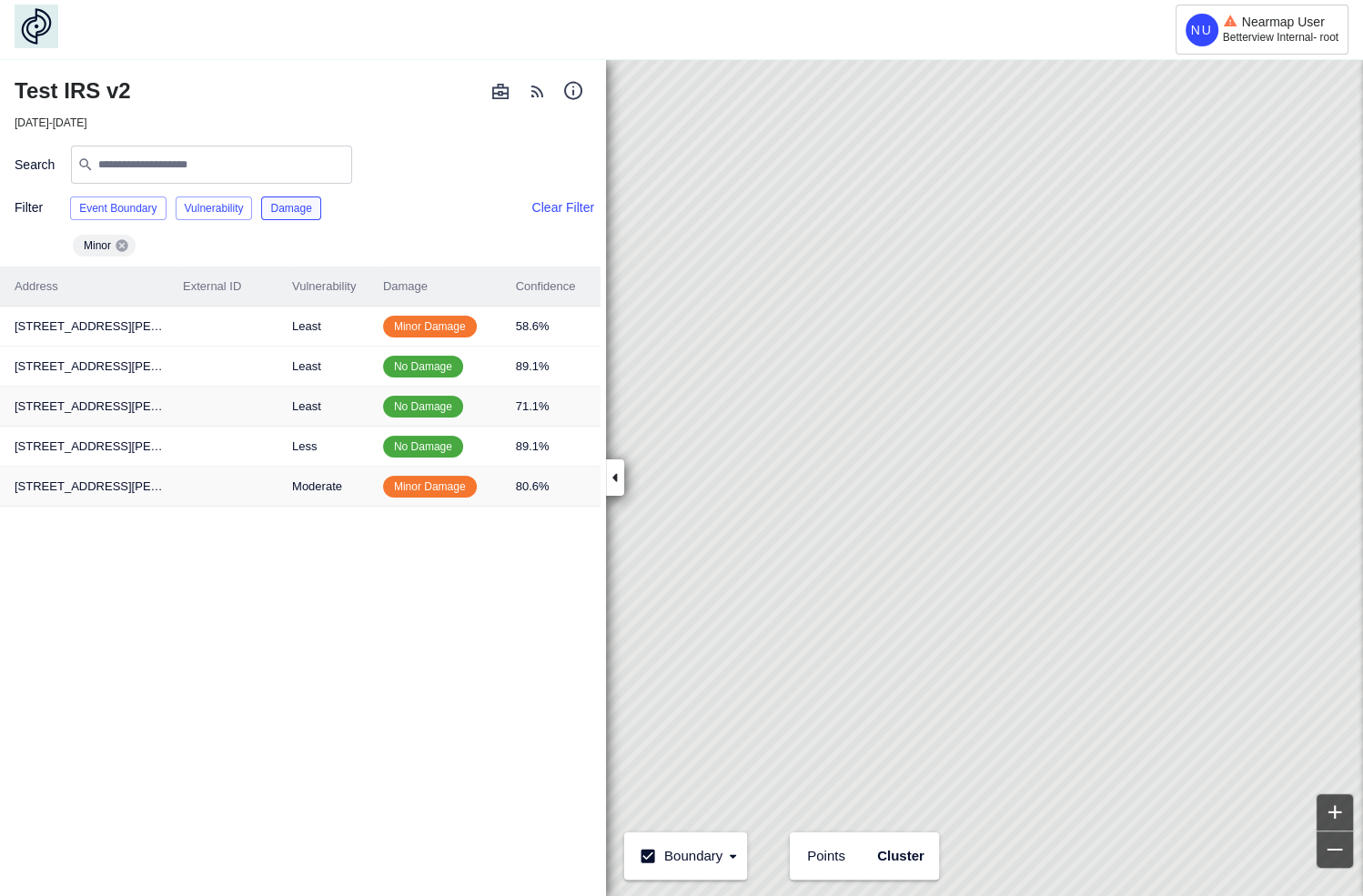 click on "Damage" at bounding box center (290, 208) 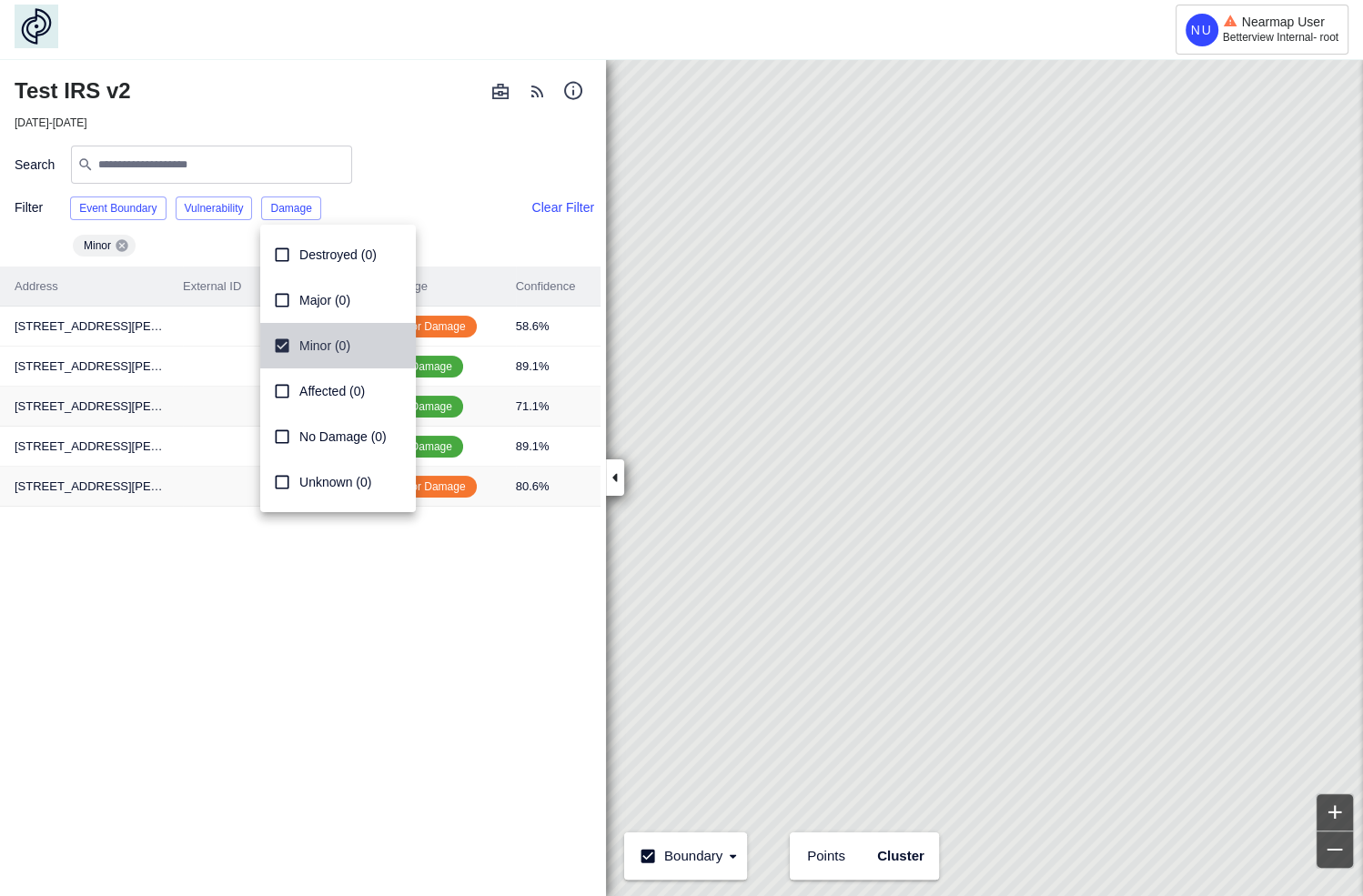 click on "Minor (0)" at bounding box center [325, 346] 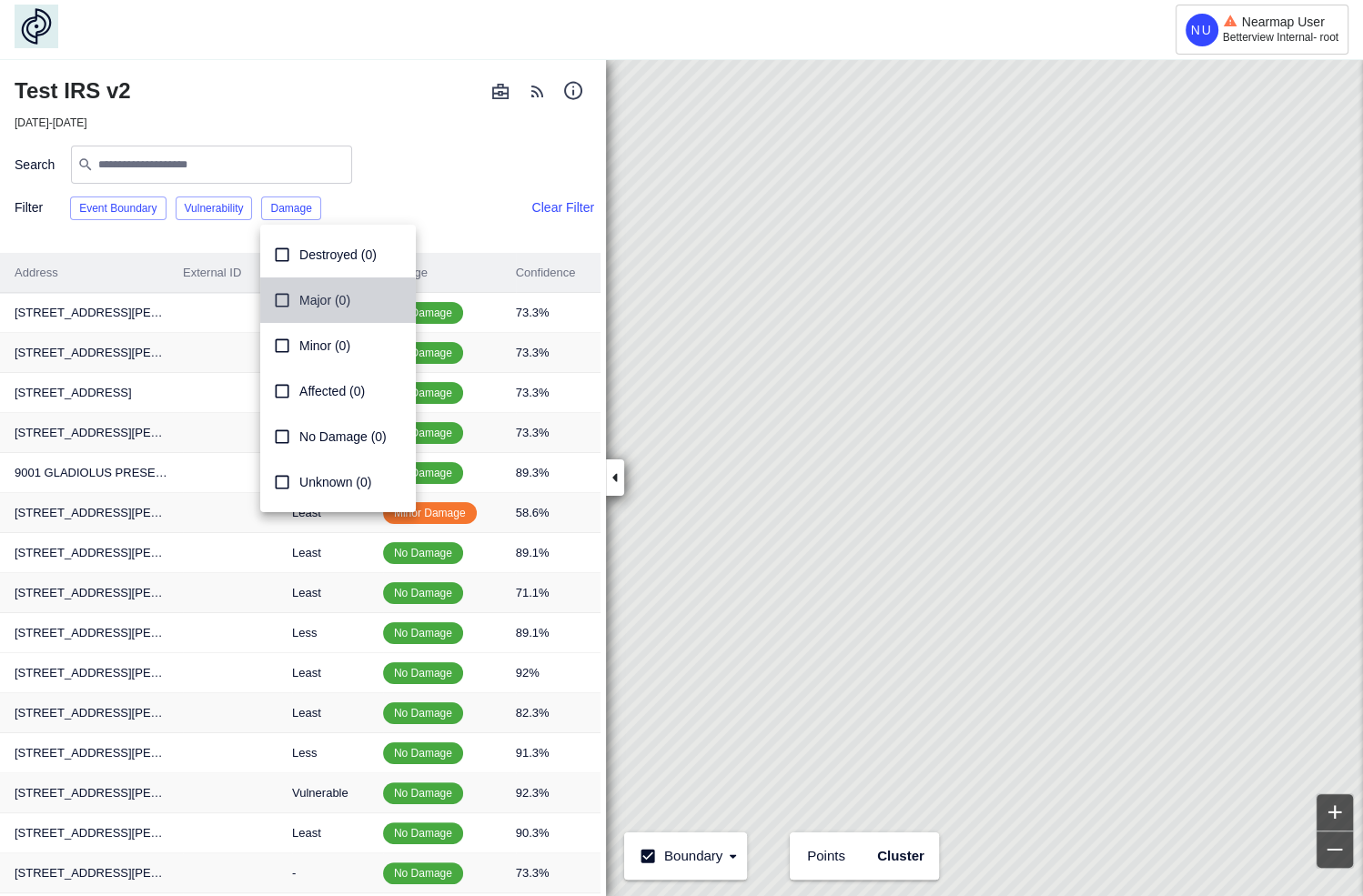 click on "Major (0)" at bounding box center [308, 300] 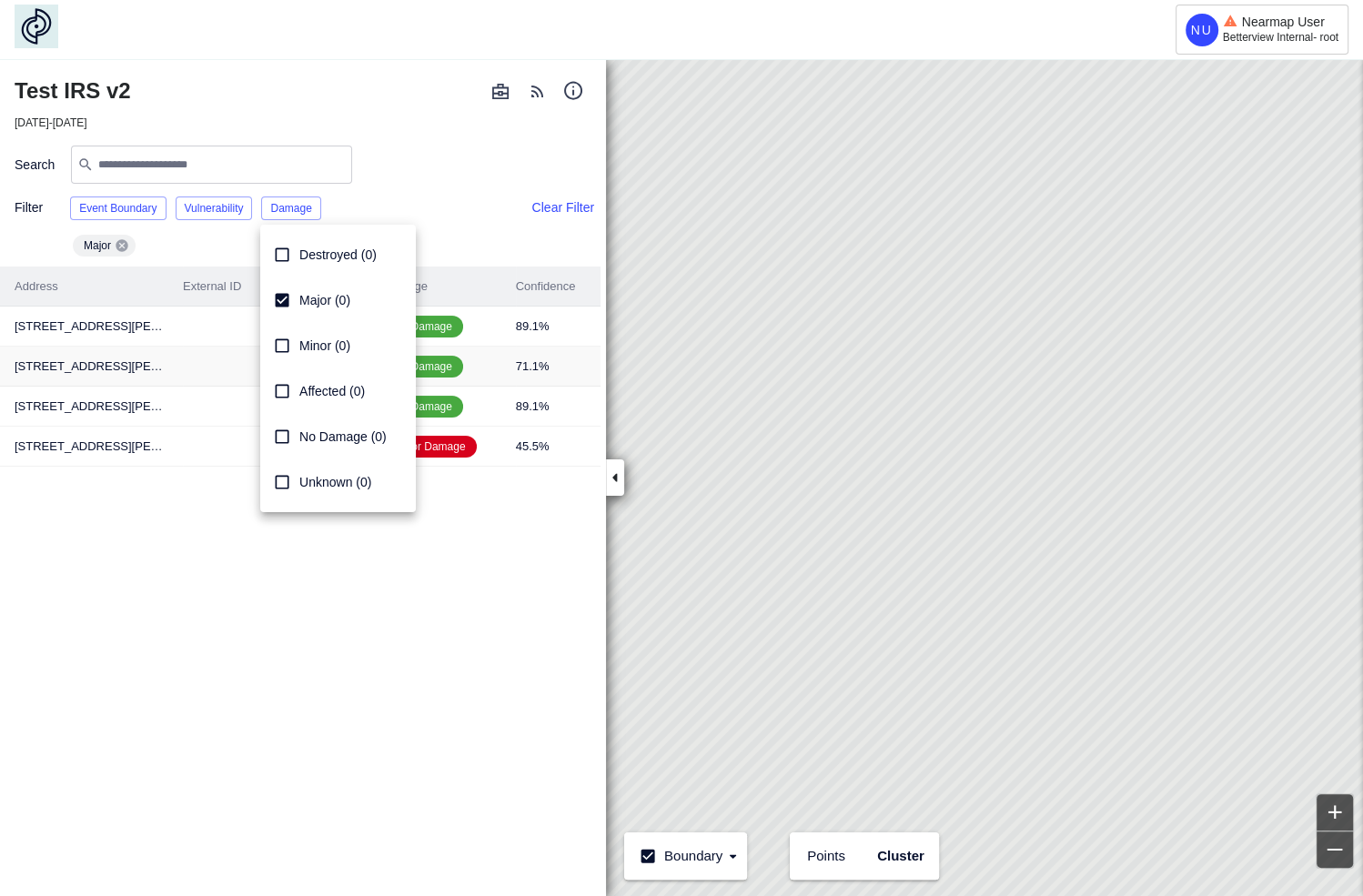 click on "Major (0)" at bounding box center (308, 300) 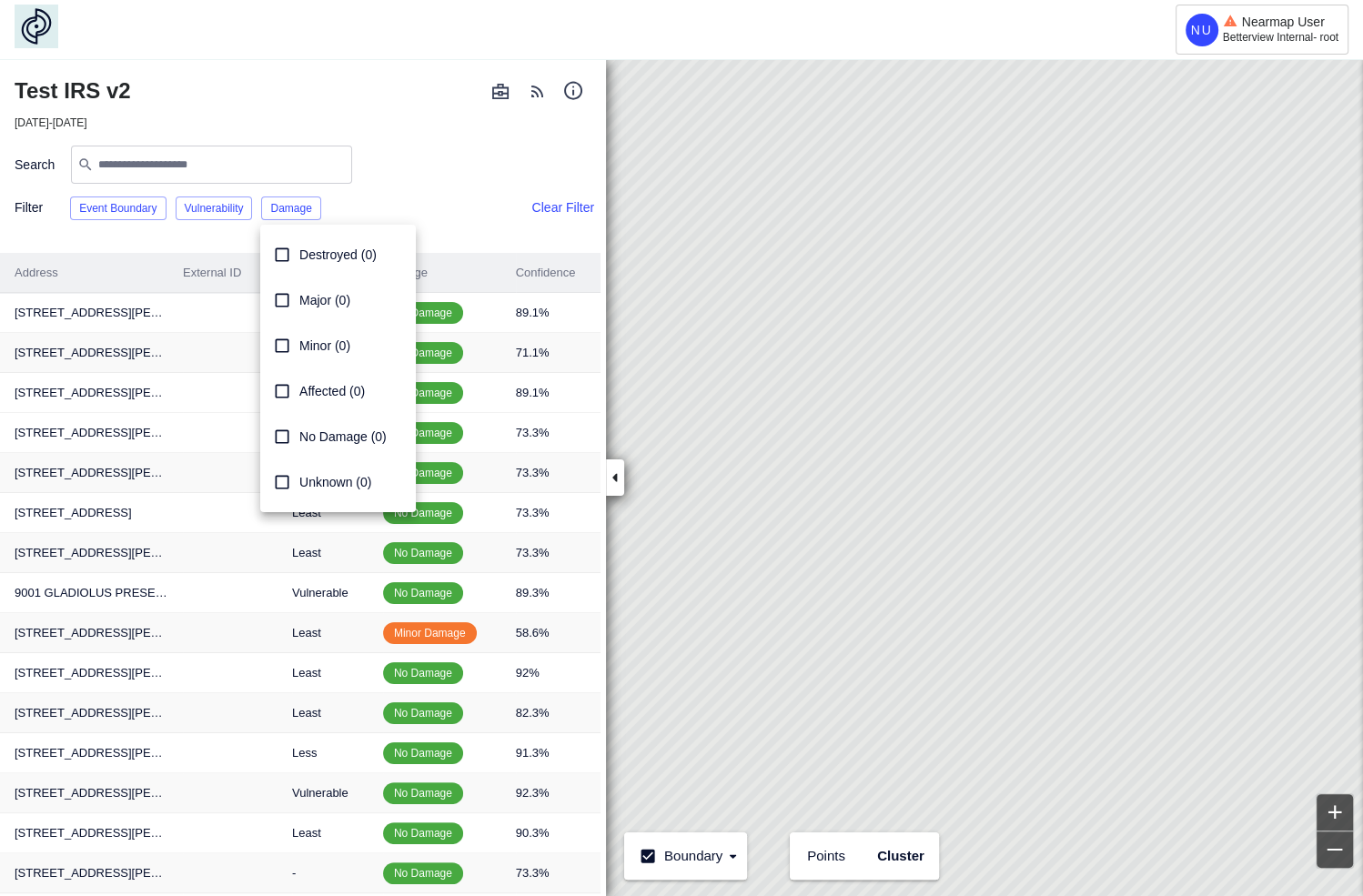 click on "Destroyed (0)" at bounding box center [338, 255] 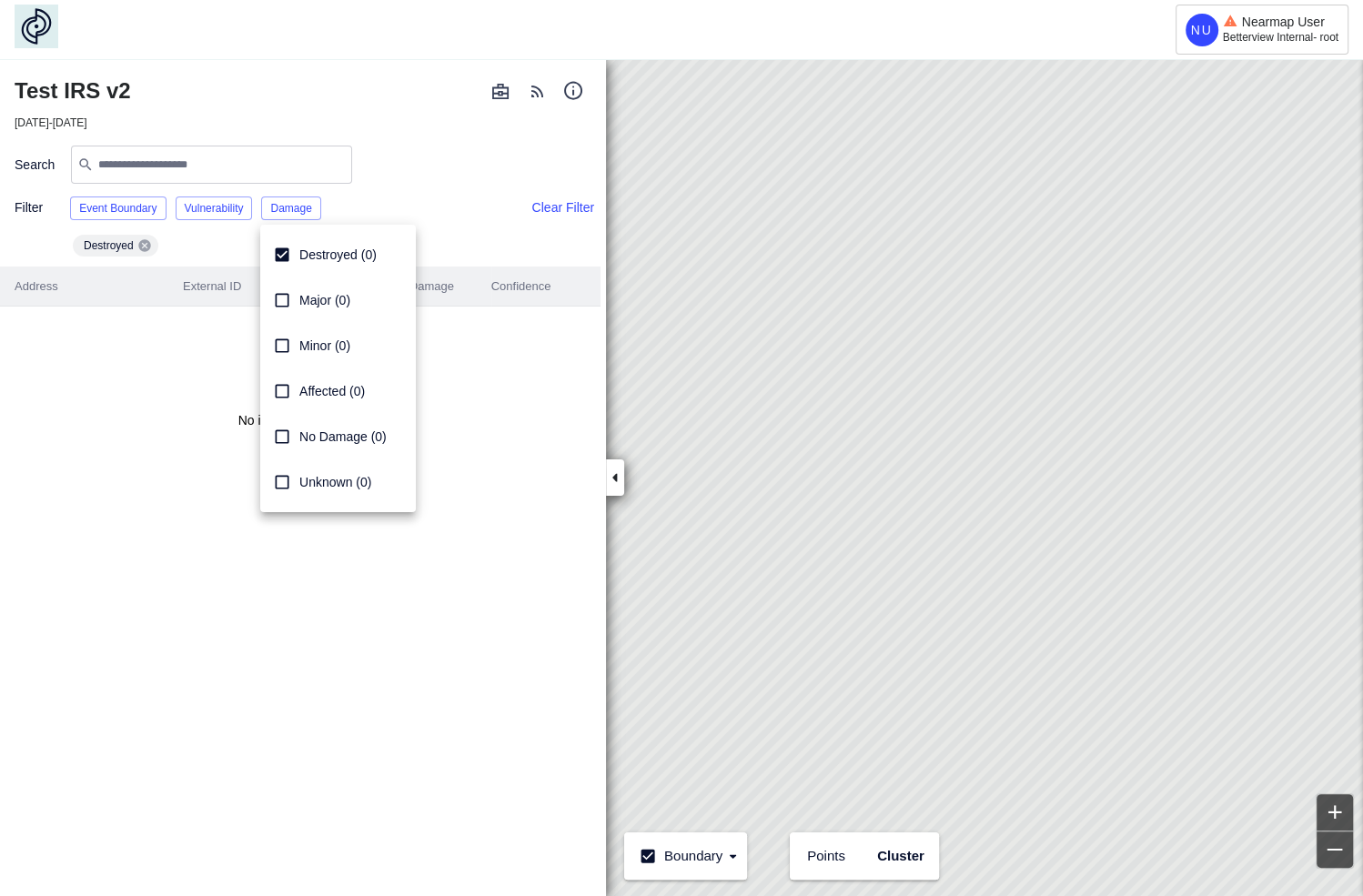 click on "Destroyed (0)" at bounding box center [338, 255] 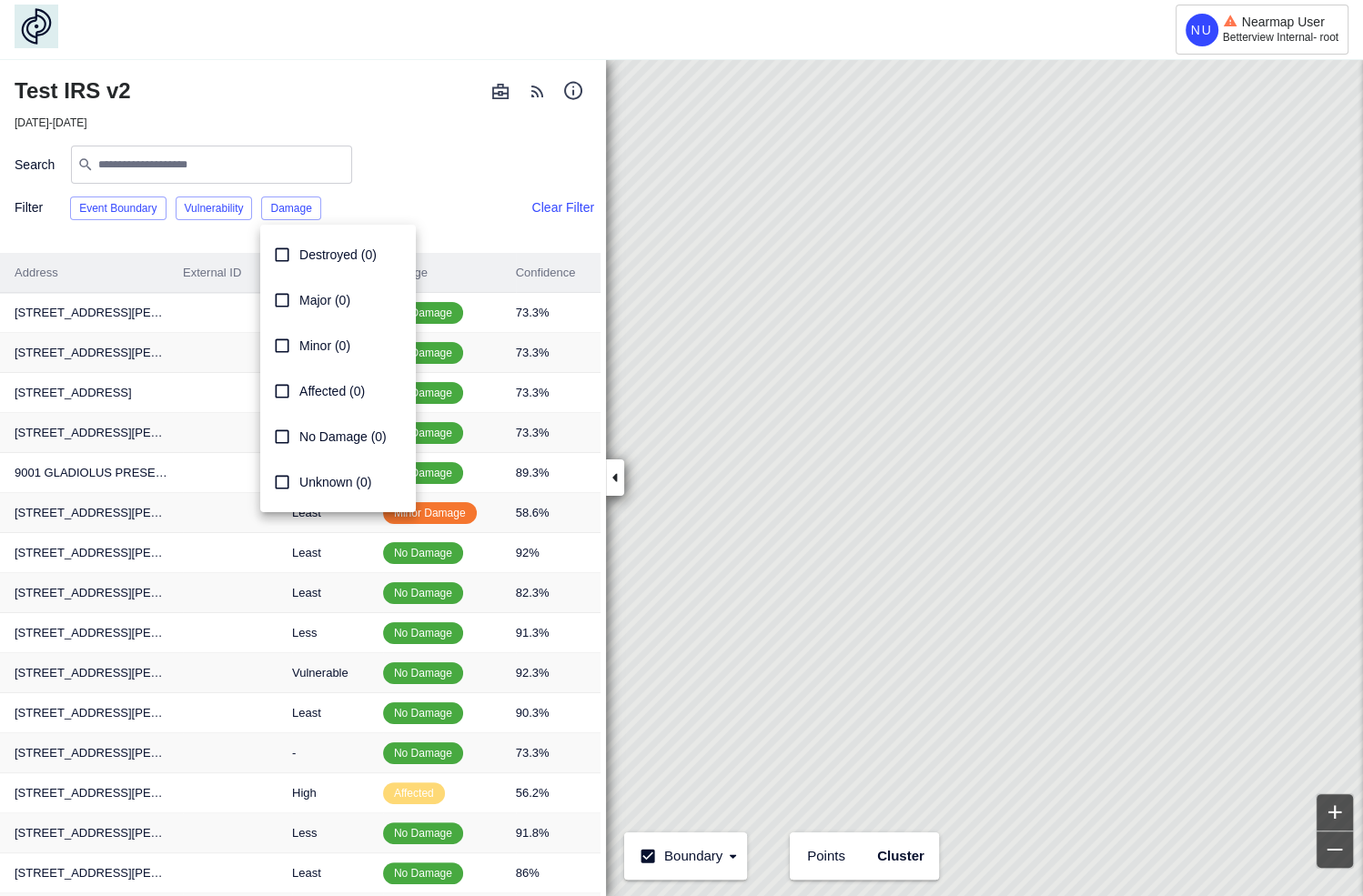 click on "Affected (0)" at bounding box center (315, 391) 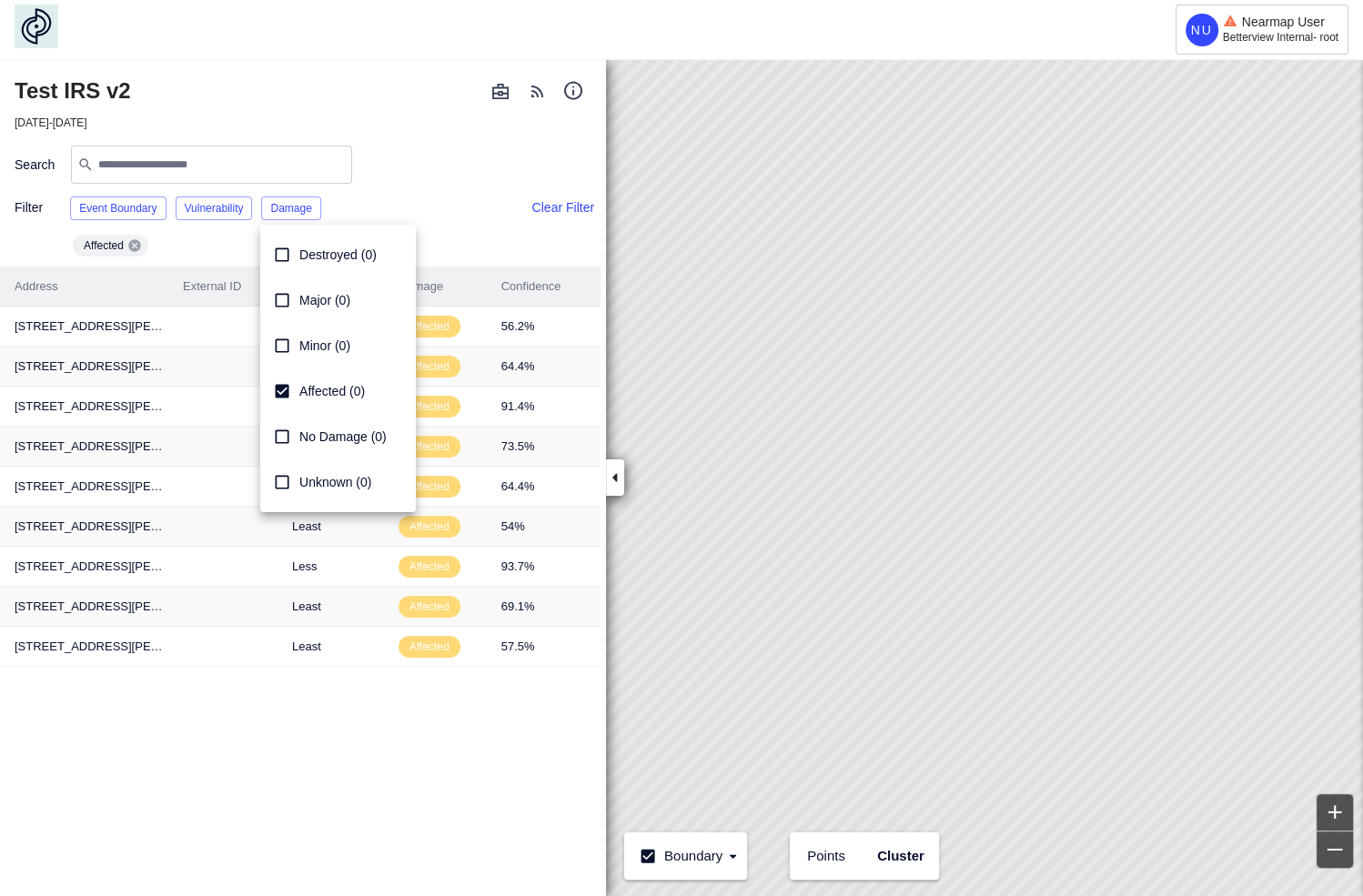 click on "Affected (0)" at bounding box center (315, 391) 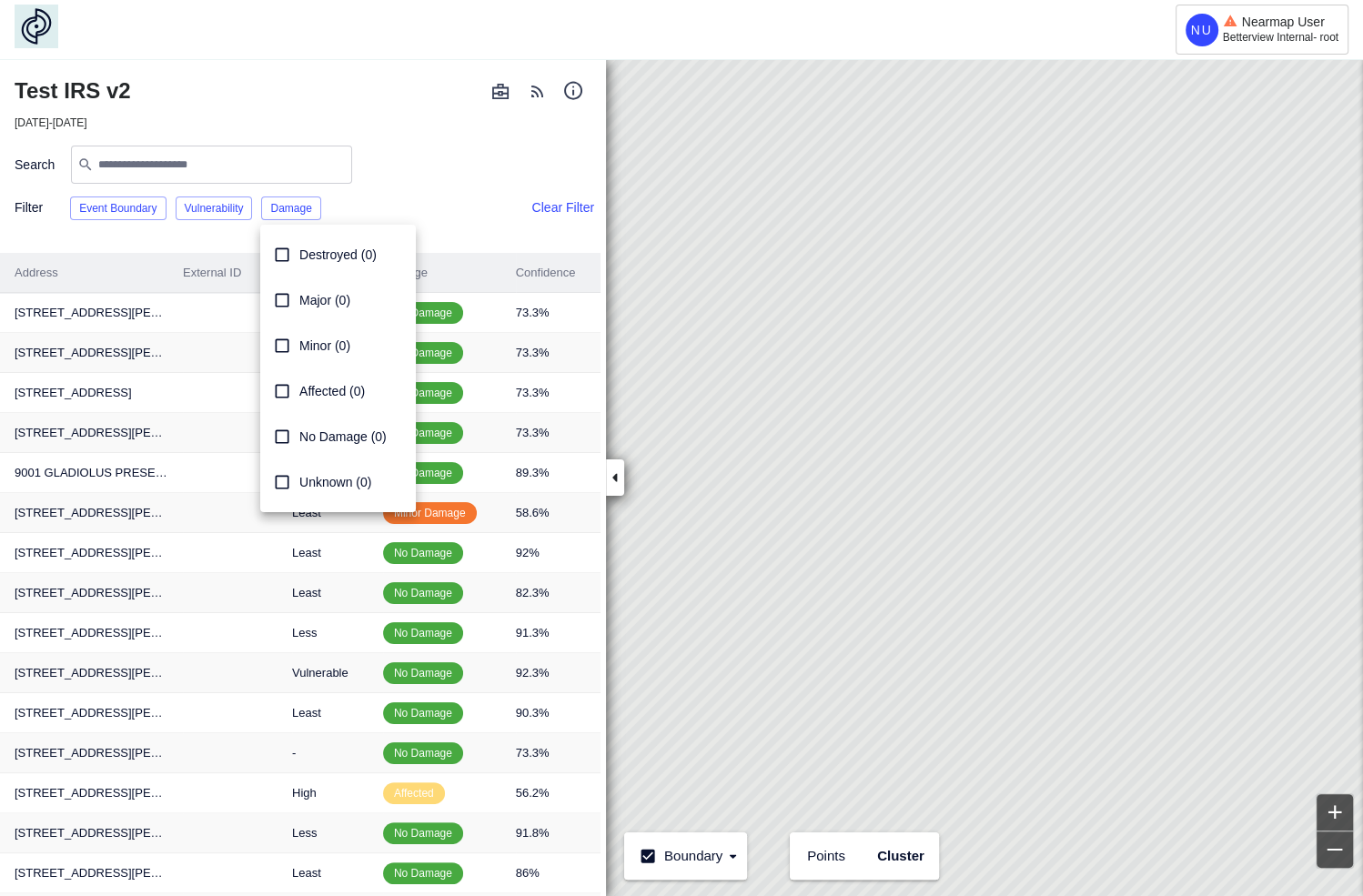 click on "Minor (0)" at bounding box center [325, 346] 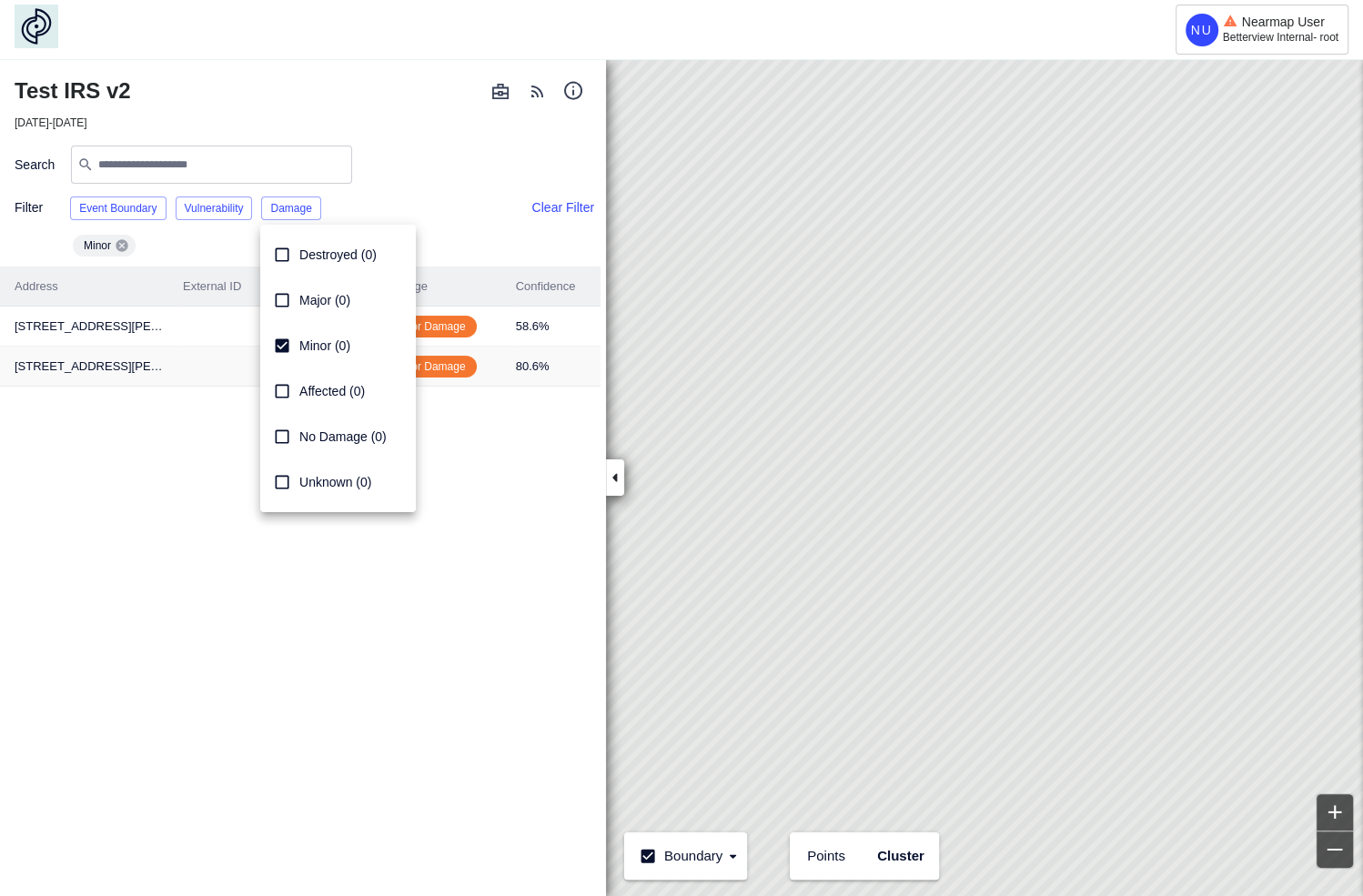 click on "Minor (0)" at bounding box center [325, 346] 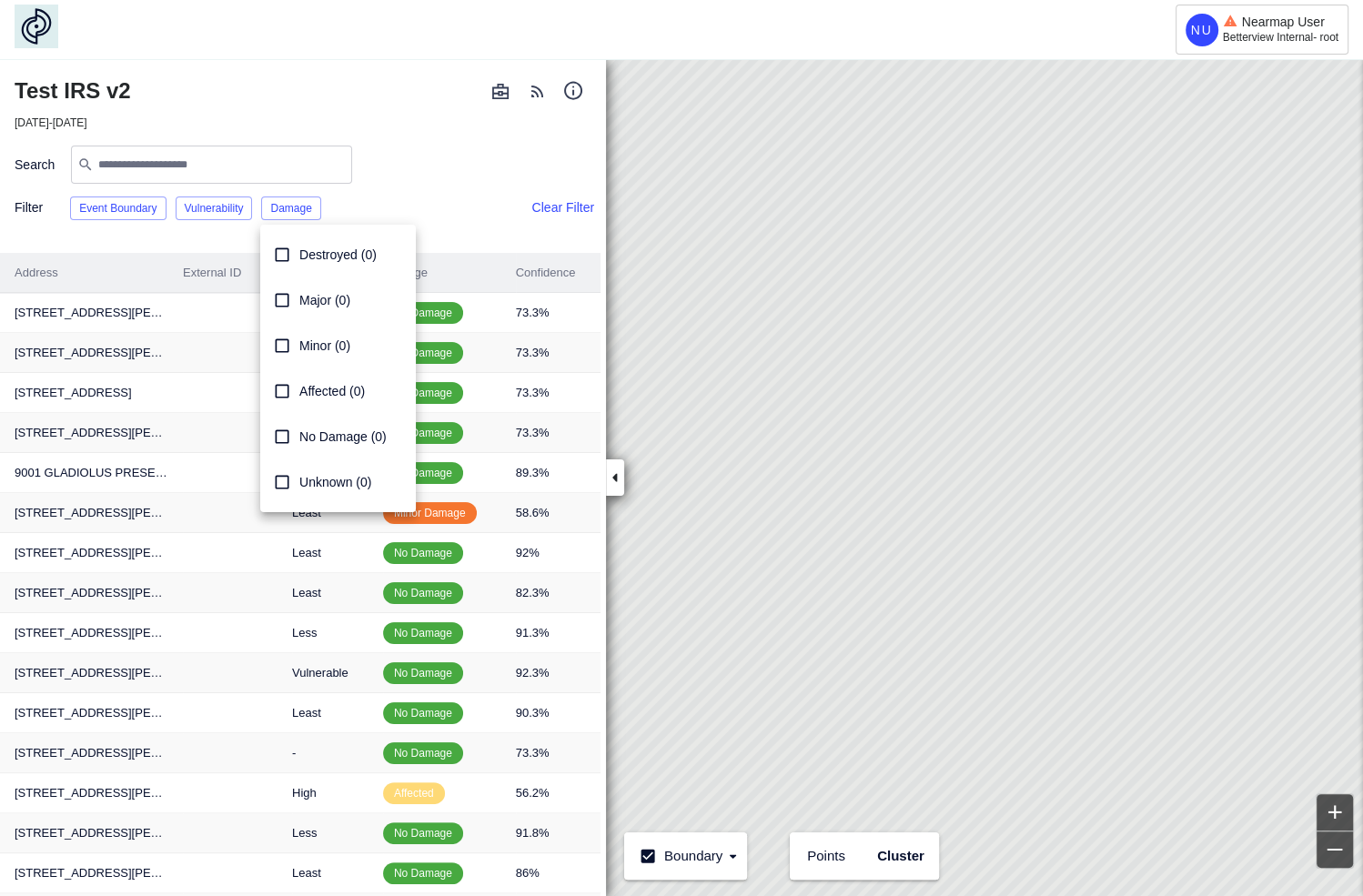 click on "No Damage (0)" at bounding box center [343, 437] 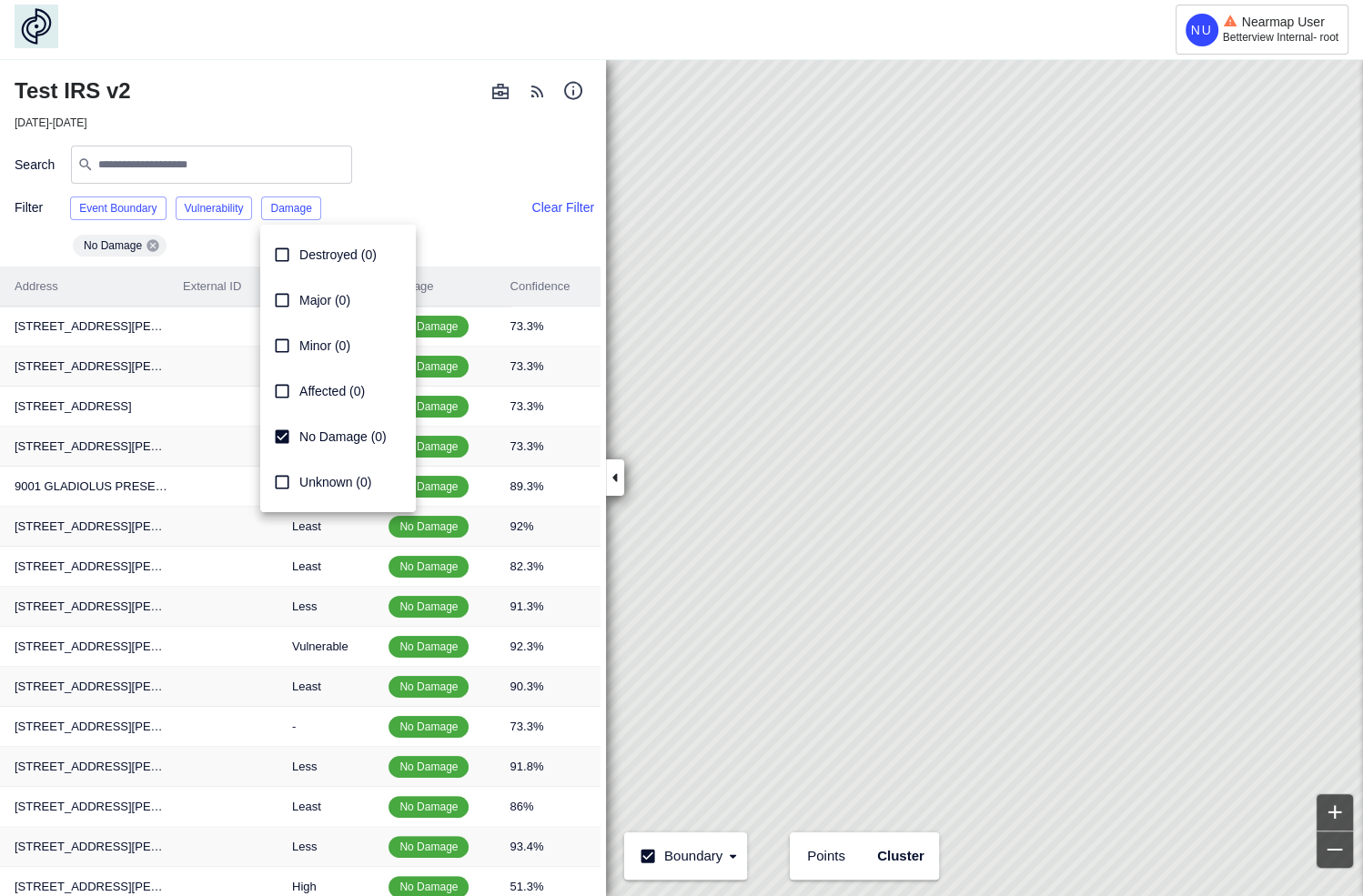 click on "No Damage (0)" at bounding box center [338, 437] 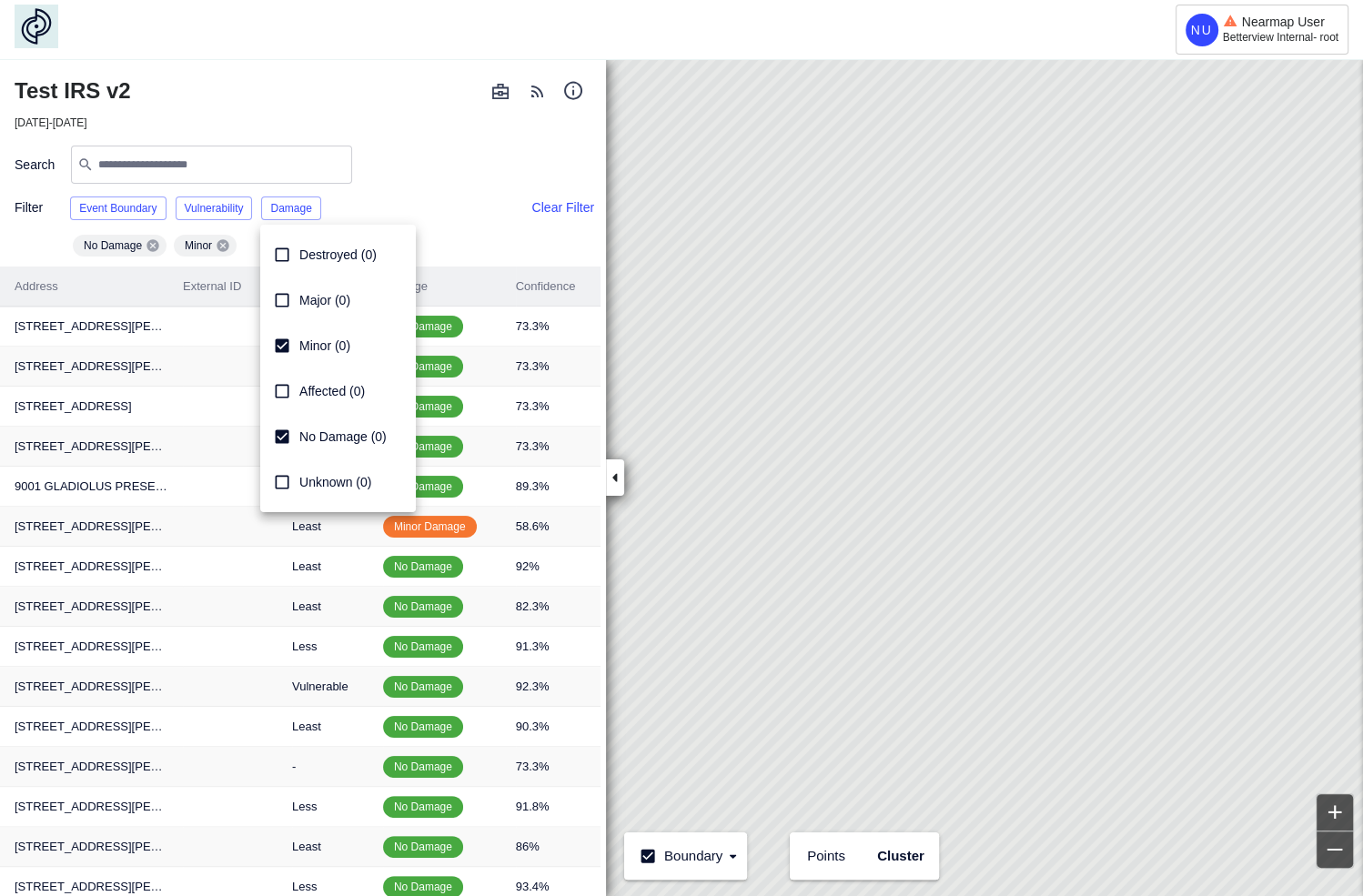 click on "No Damage (0)" at bounding box center [343, 437] 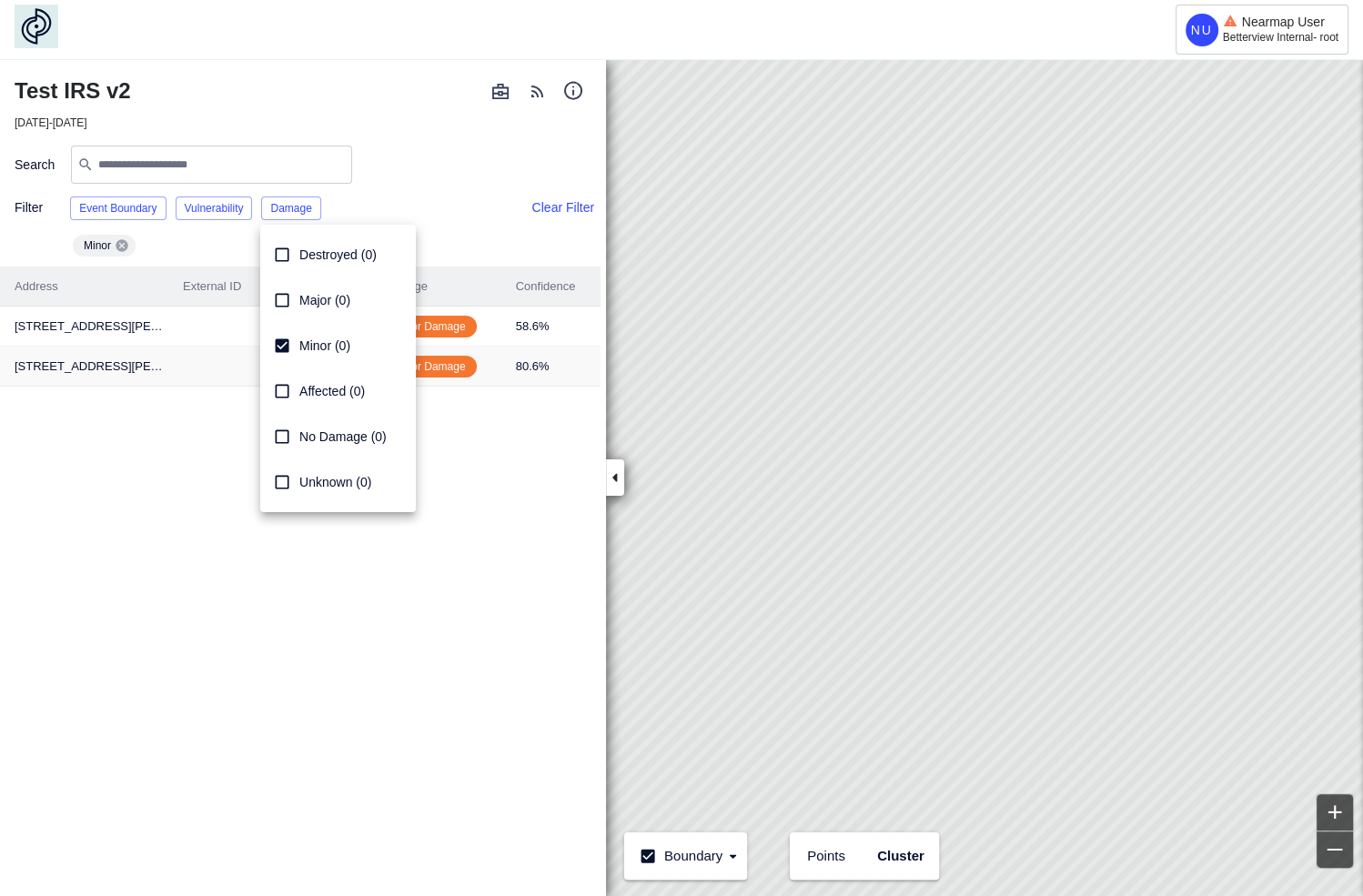 click at bounding box center [682, 448] 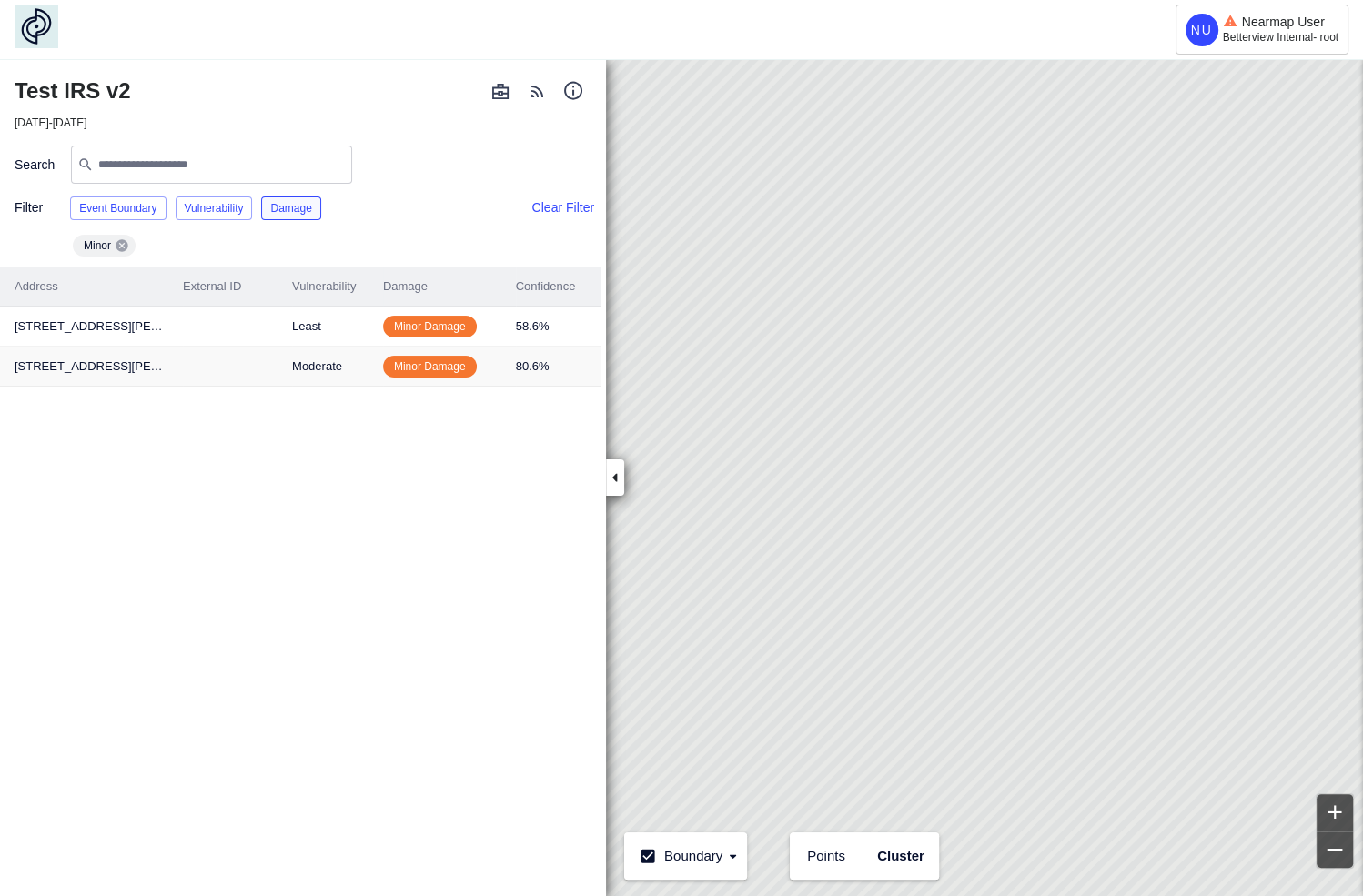 click on "Damage" at bounding box center [290, 208] 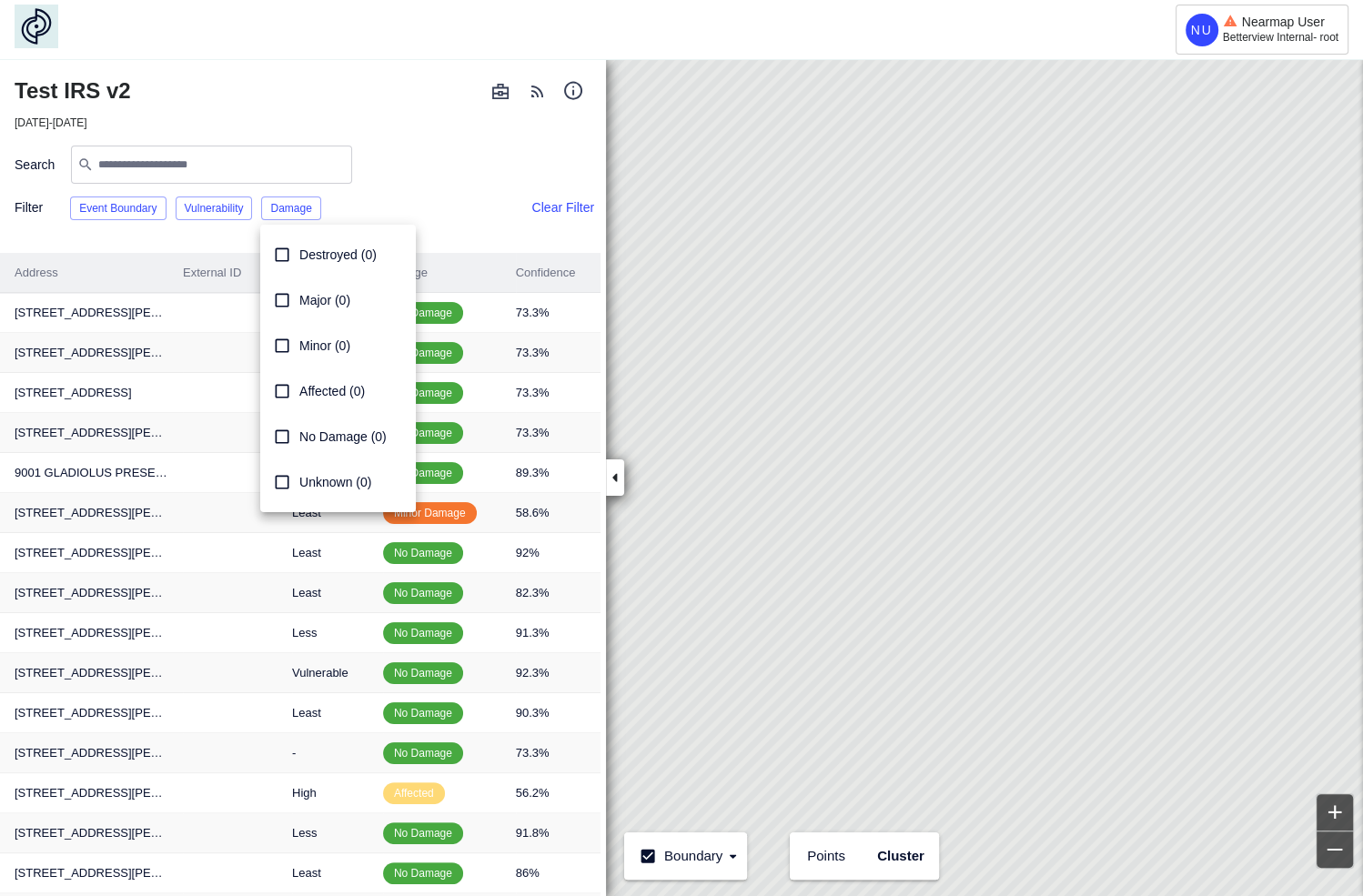 click on "Destroyed (0)" at bounding box center (338, 255) 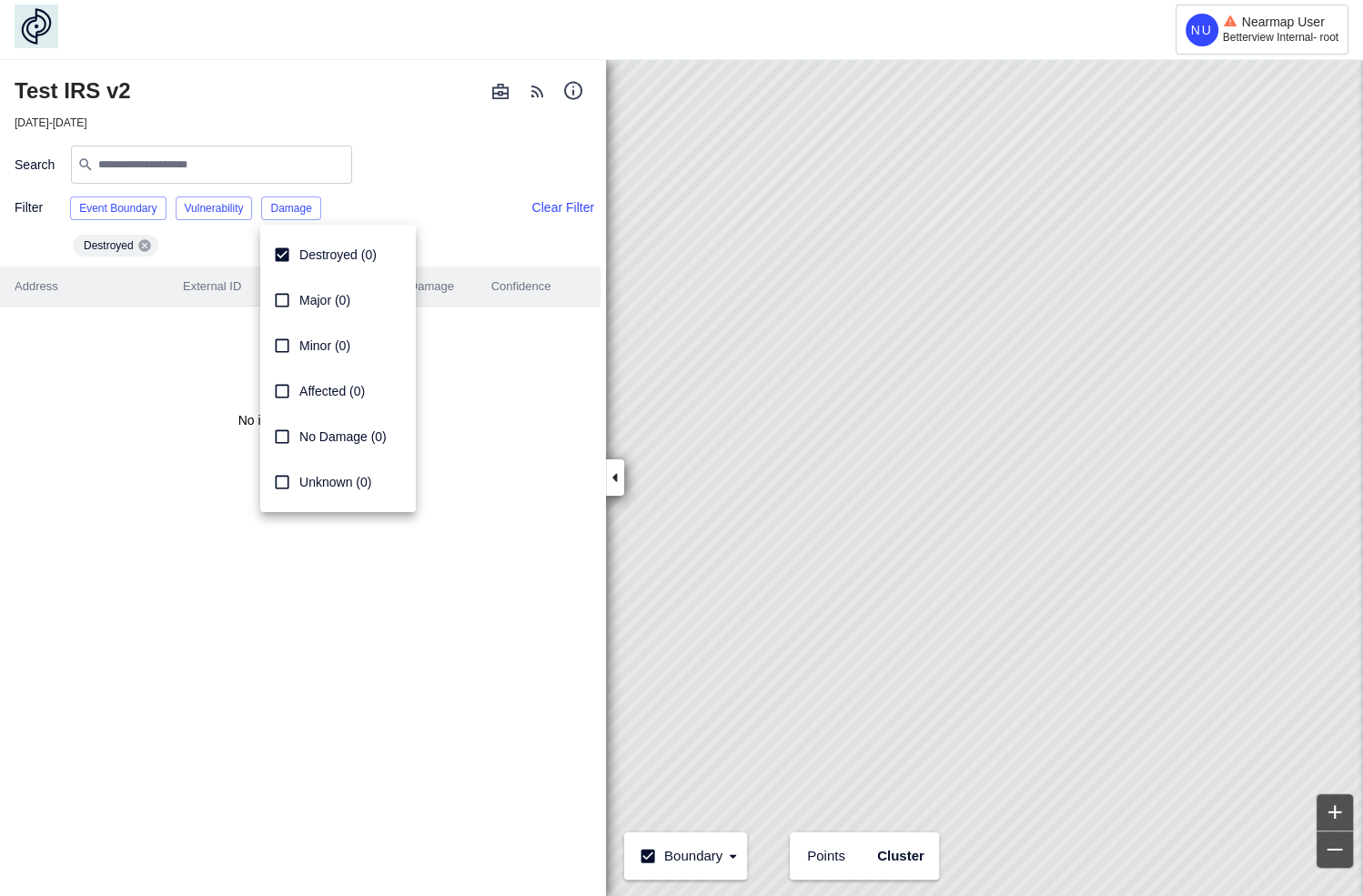 click on "Destroyed (0)" at bounding box center (338, 255) 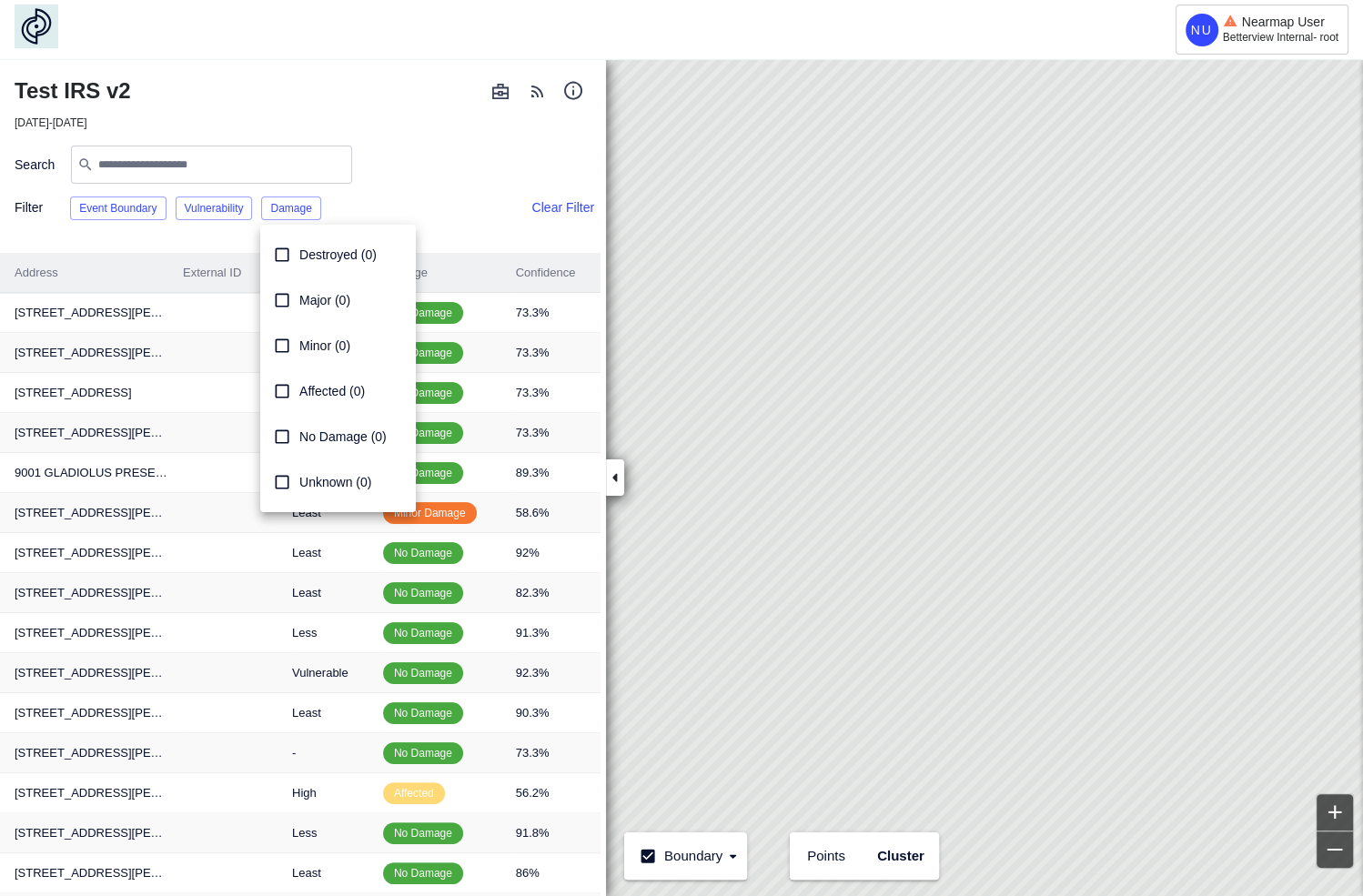 click on "Major (0)" at bounding box center [325, 300] 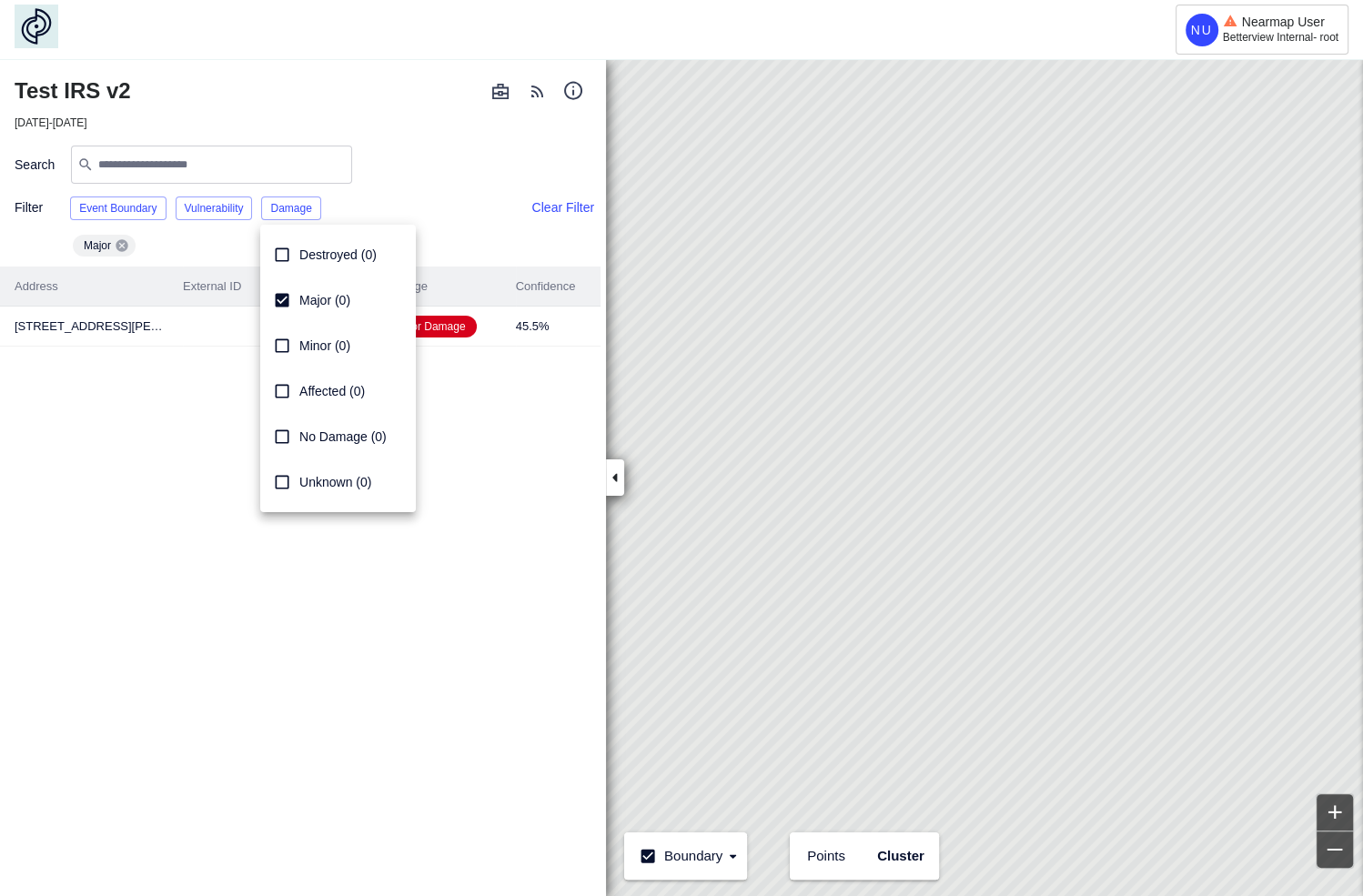 click on "Major (0)" at bounding box center [325, 300] 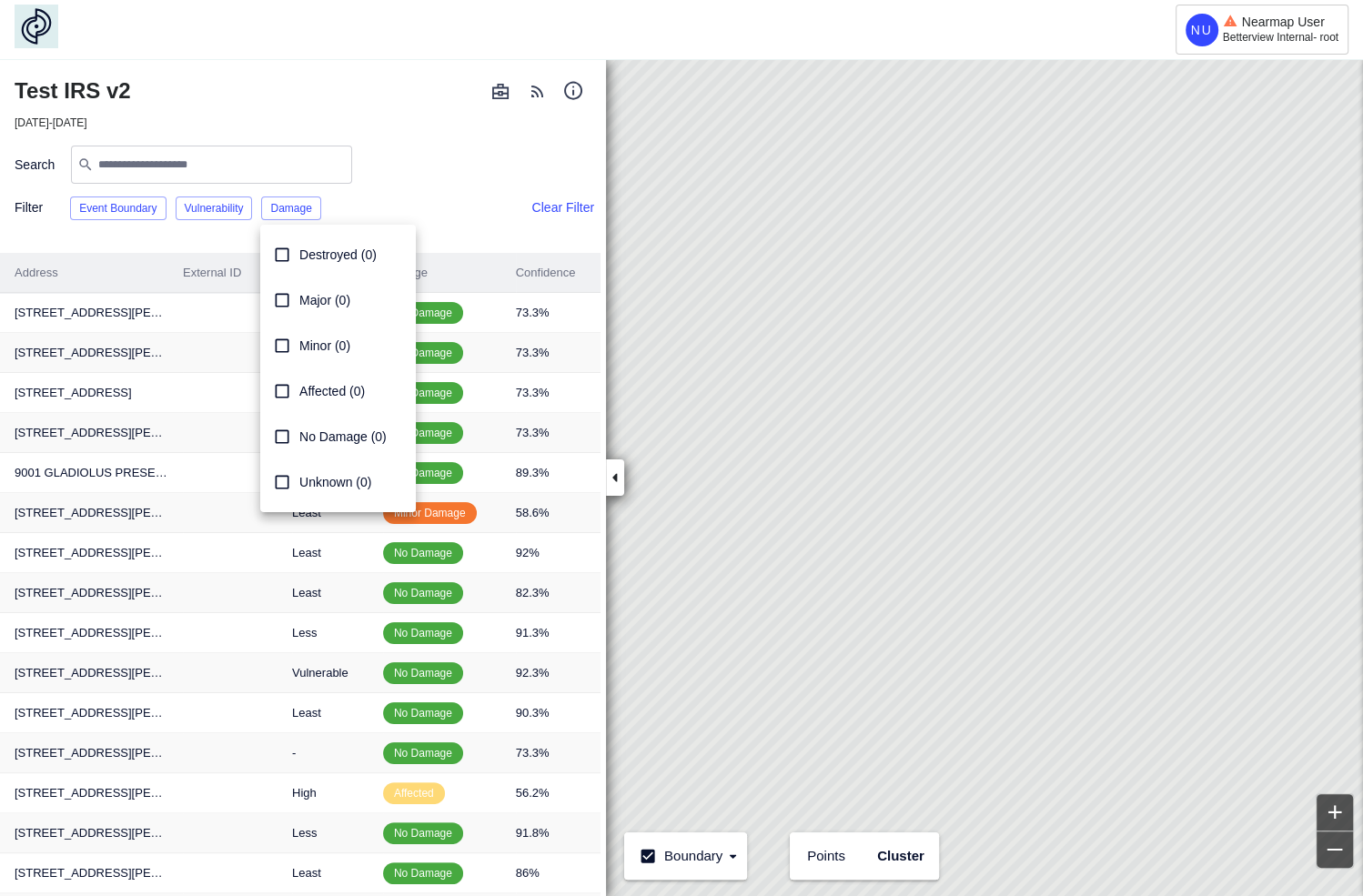 click on "Affected (0)" at bounding box center [338, 391] 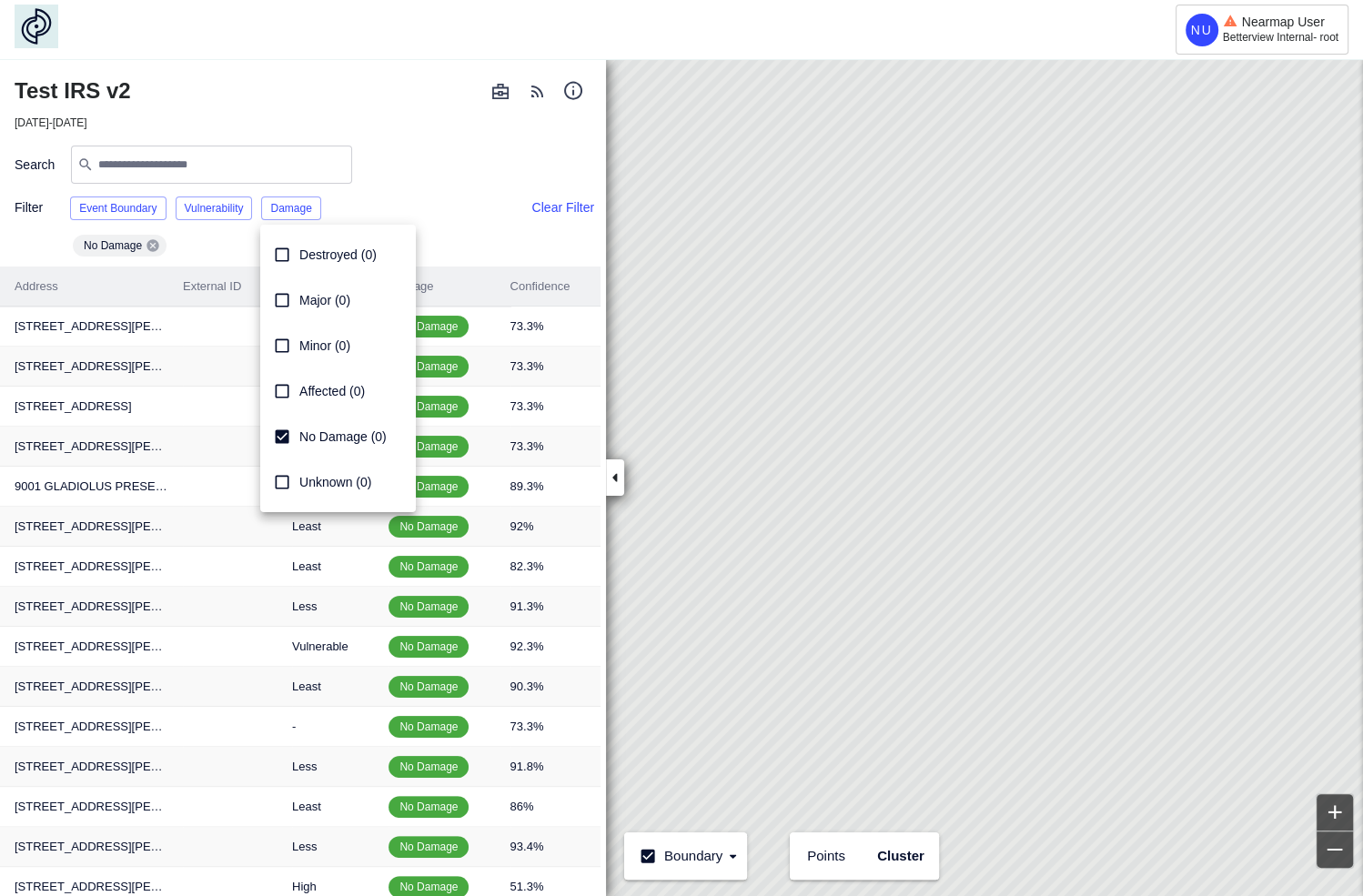 click on "No Damage (0)" at bounding box center (343, 437) 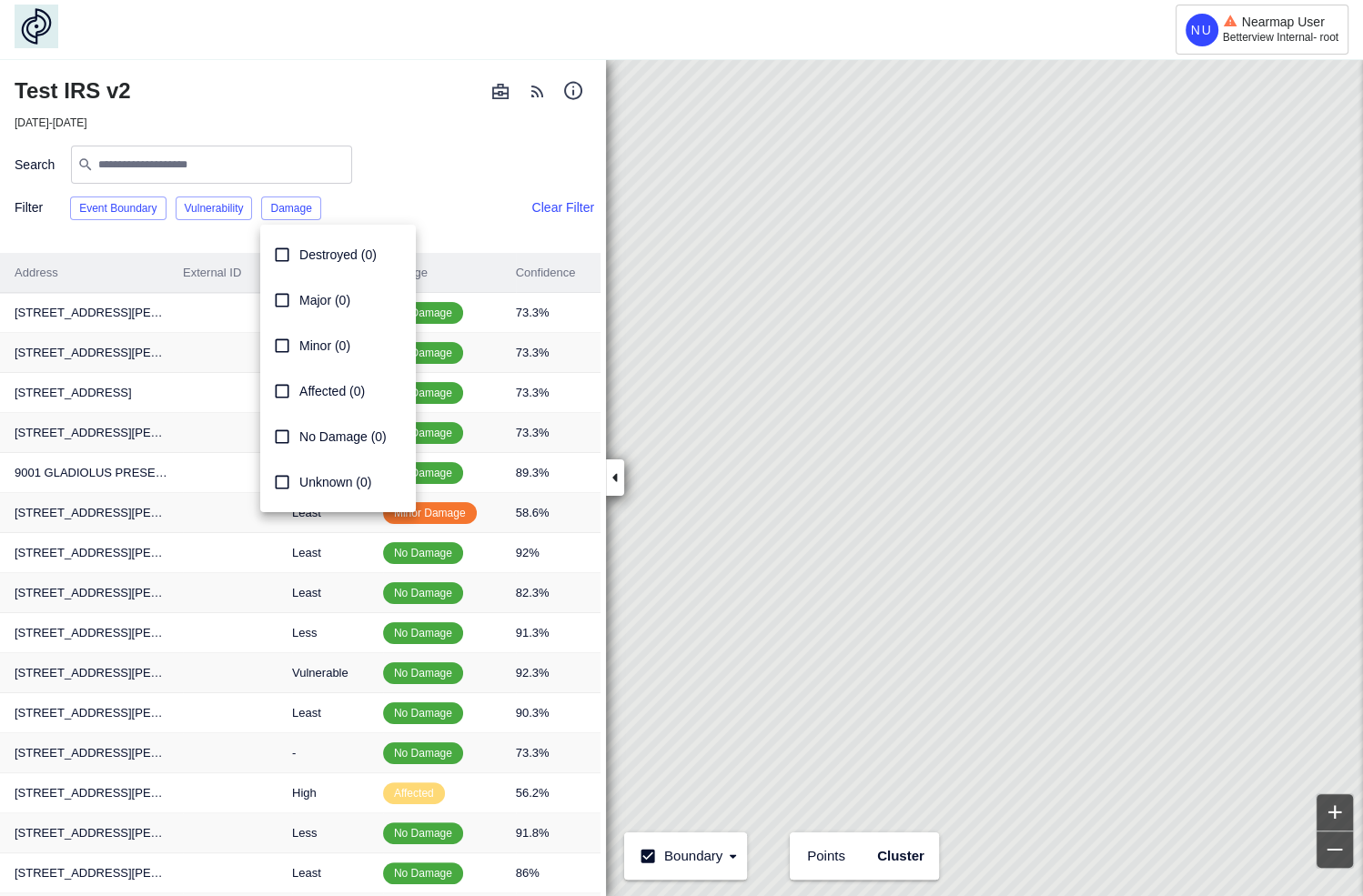 click on "Minor (0)" at bounding box center [325, 346] 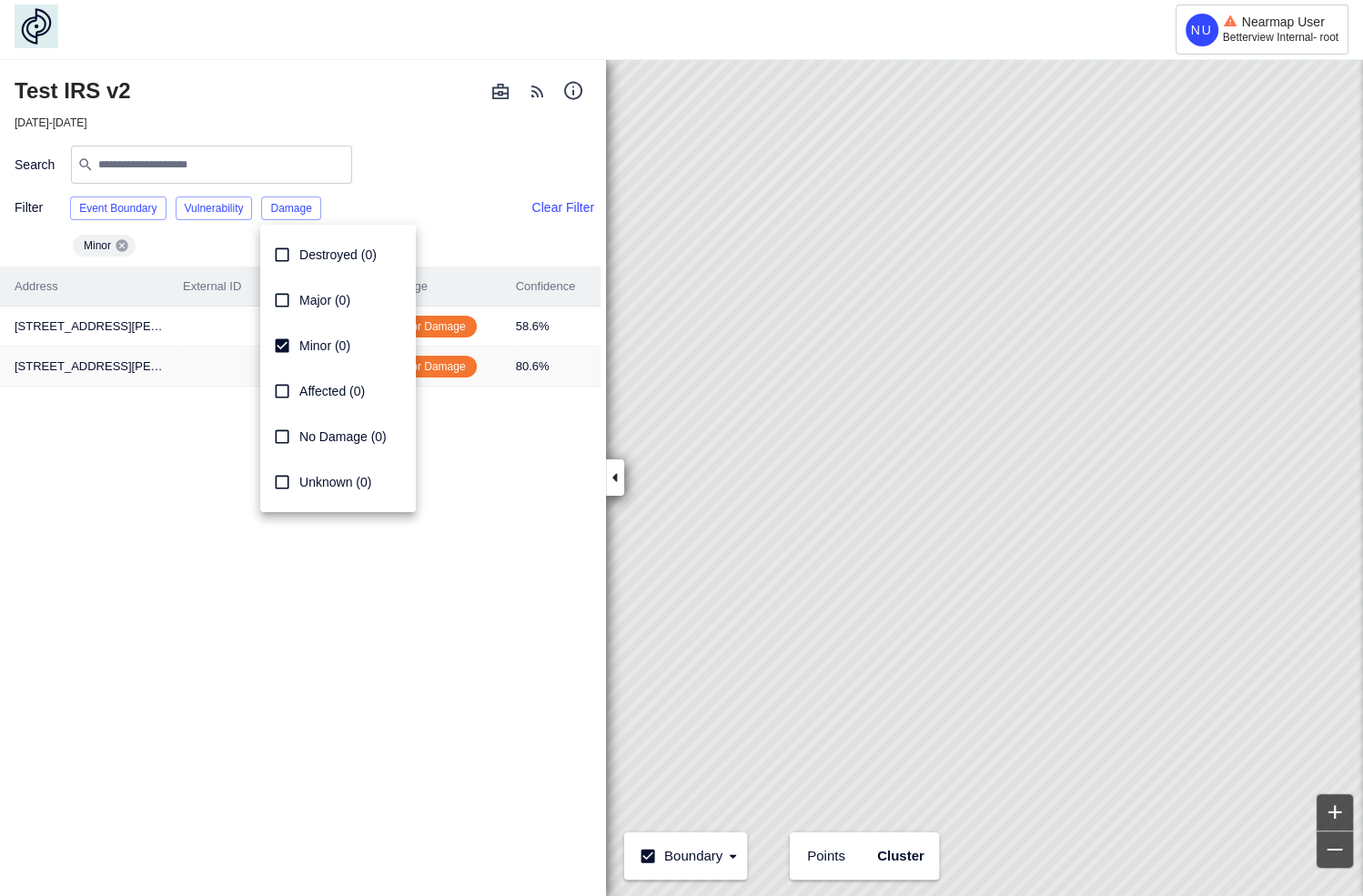 click on "Minor (0)" at bounding box center (325, 346) 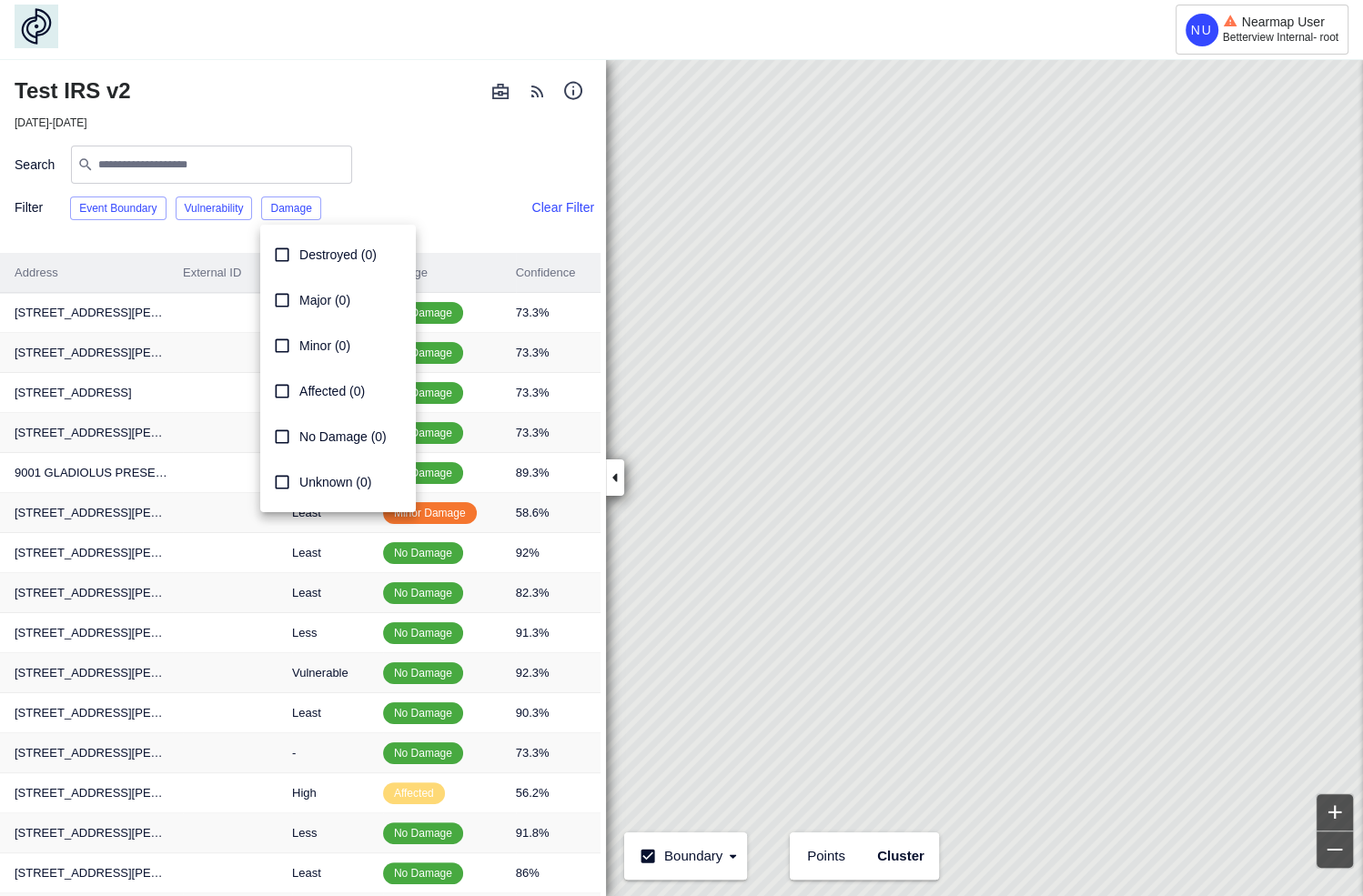 click at bounding box center [682, 448] 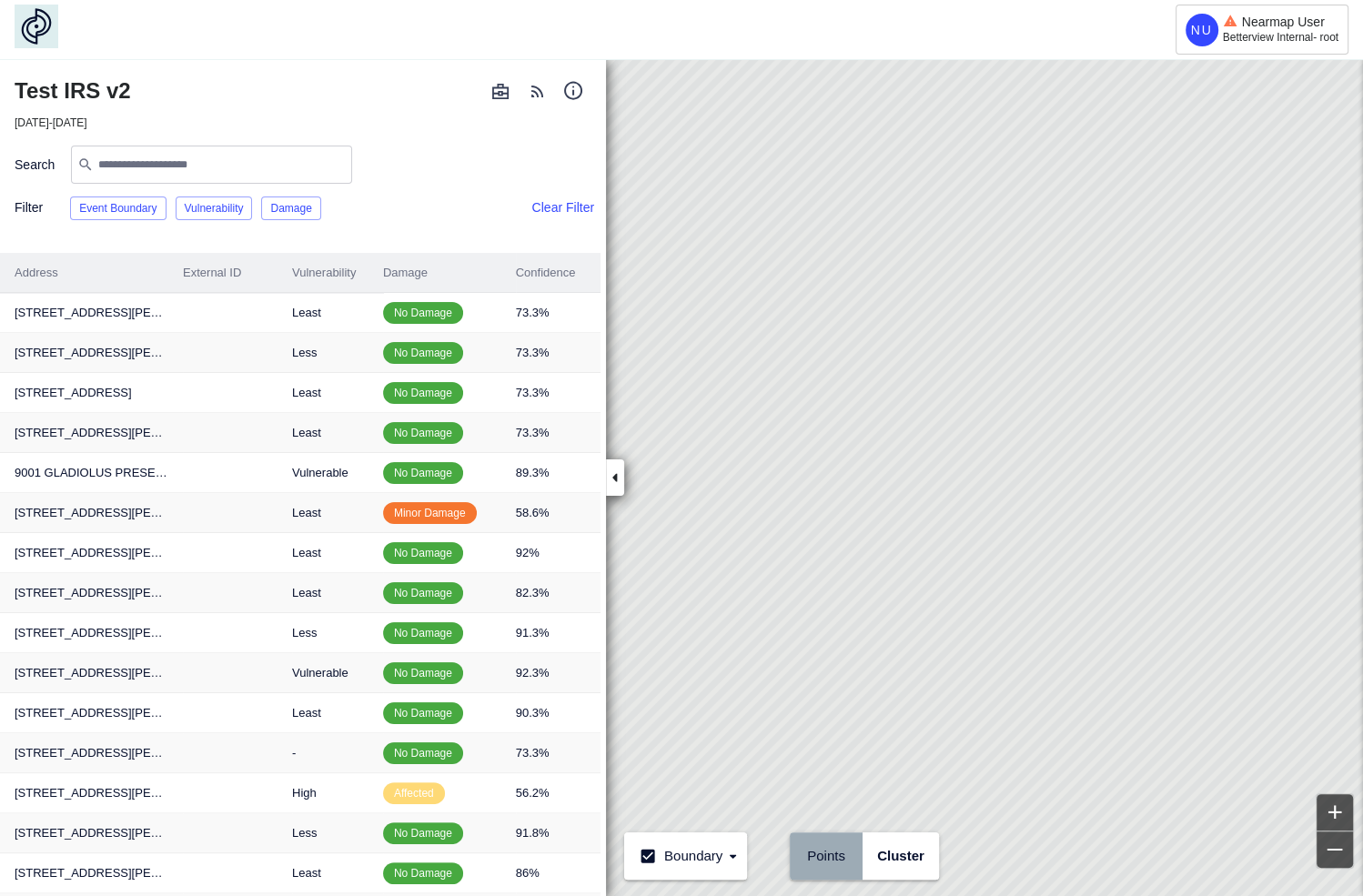 click on "Points" at bounding box center (826, 856) 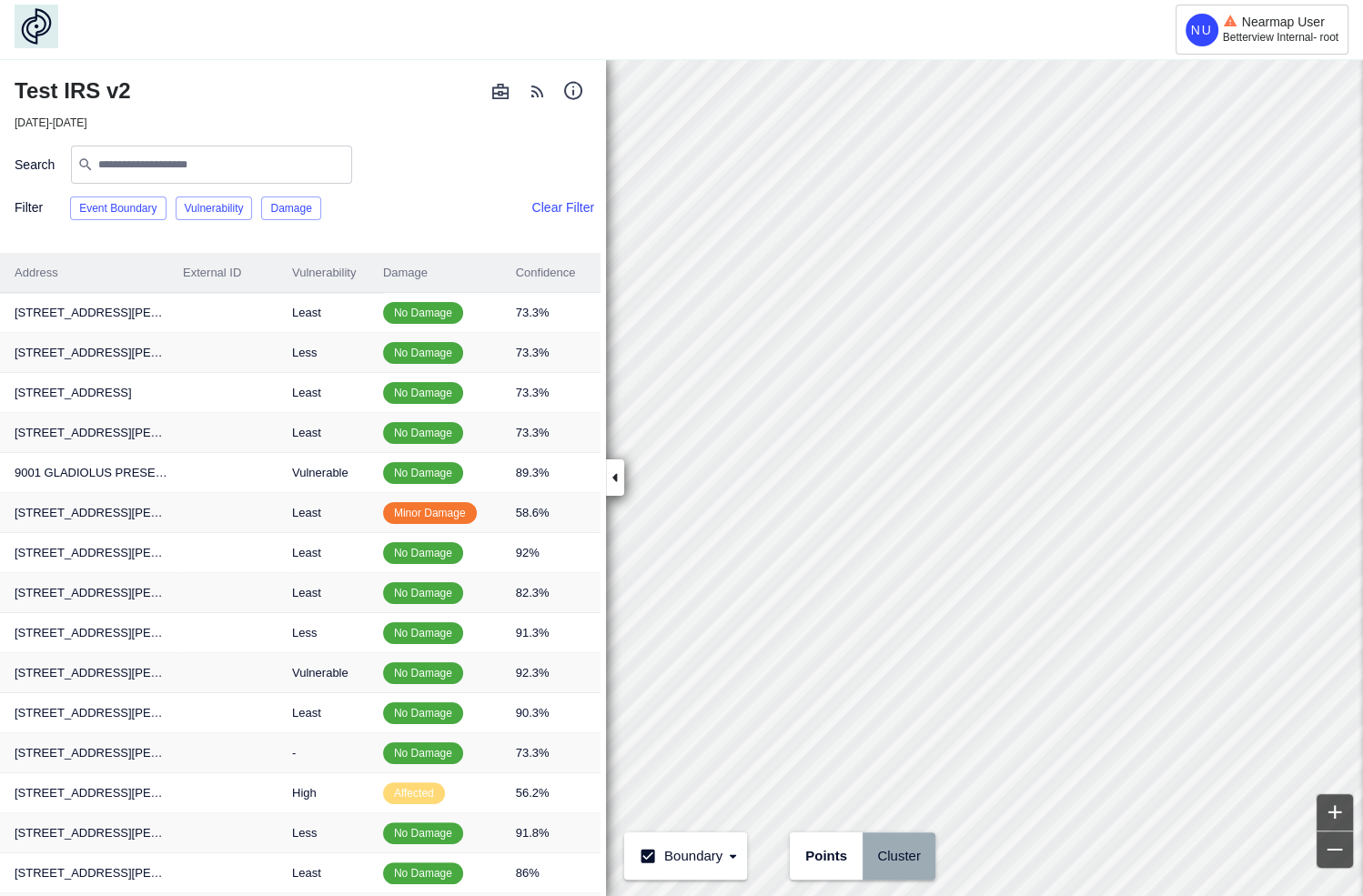 click on "Cluster" at bounding box center [899, 856] 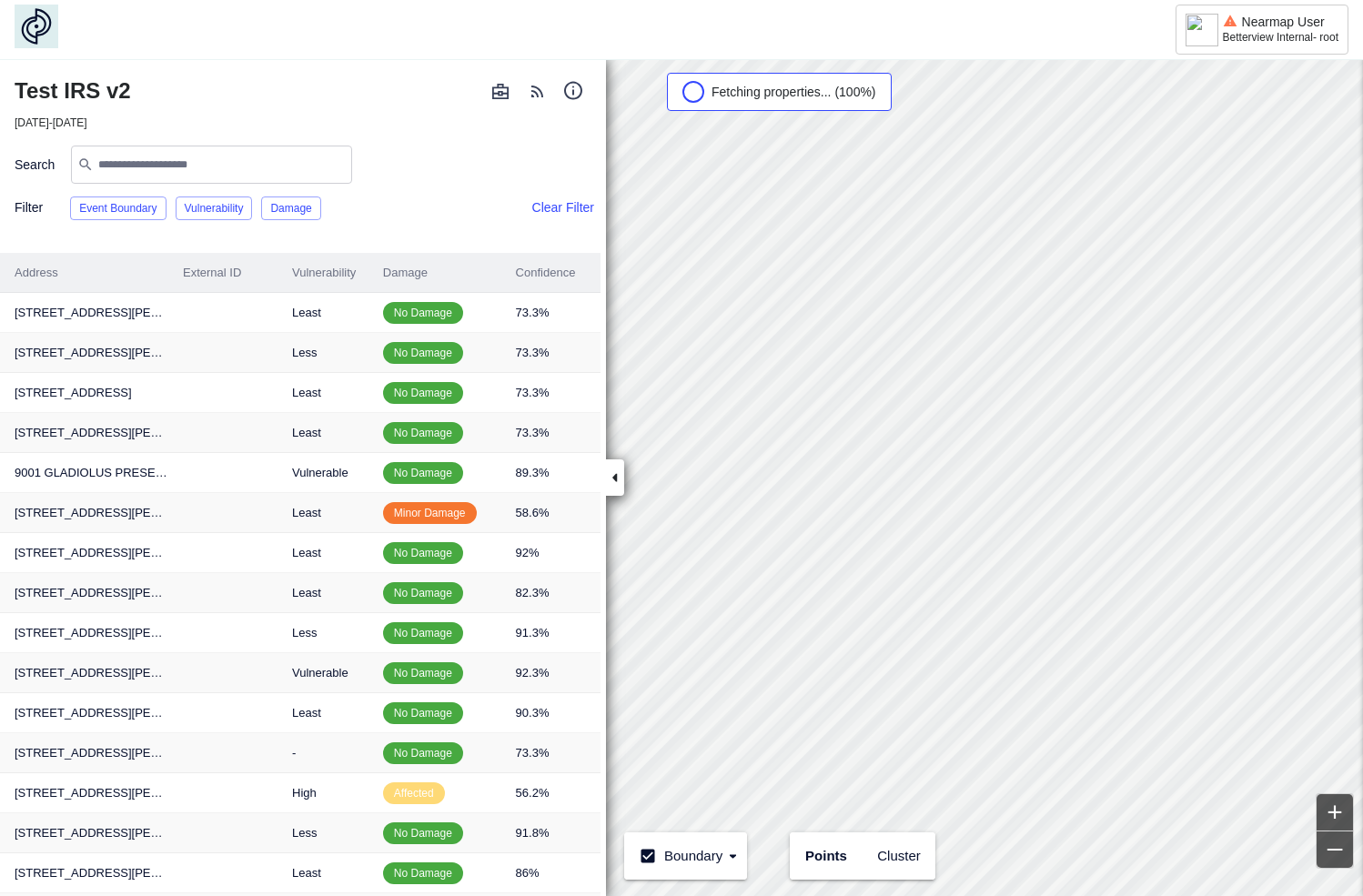 scroll, scrollTop: 0, scrollLeft: 0, axis: both 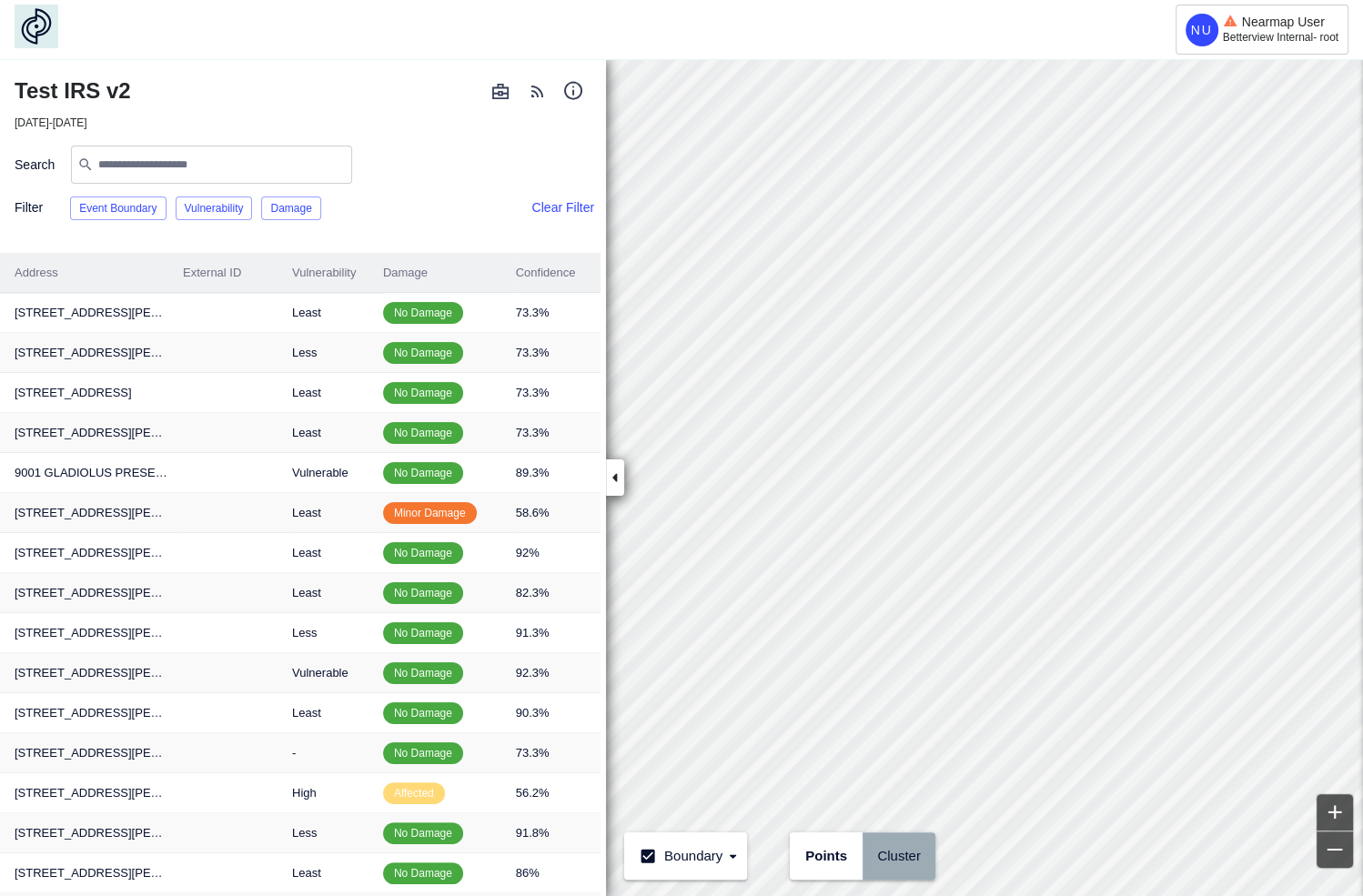 click on "Cluster" at bounding box center [899, 856] 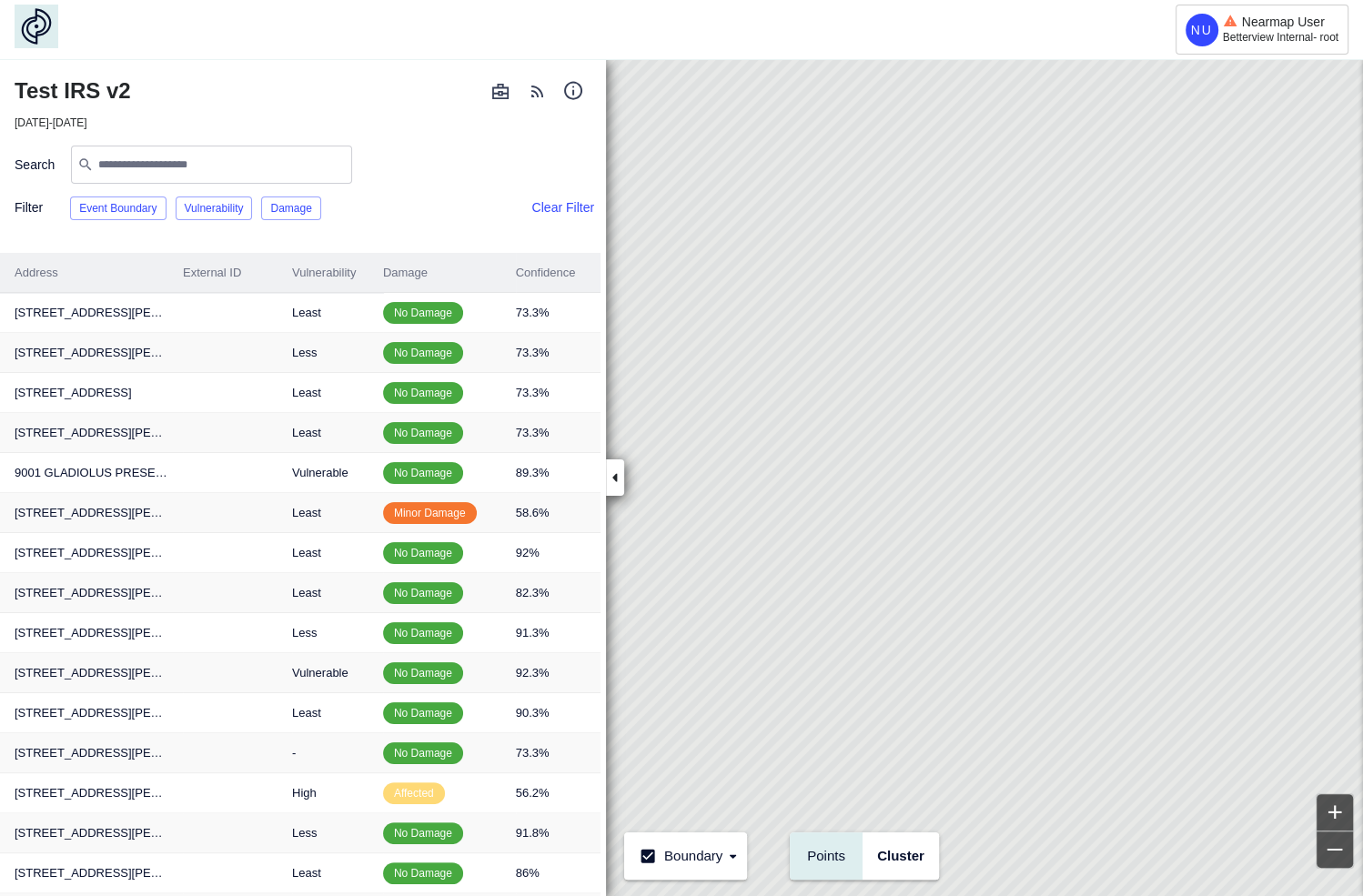 click on "Points" at bounding box center (826, 856) 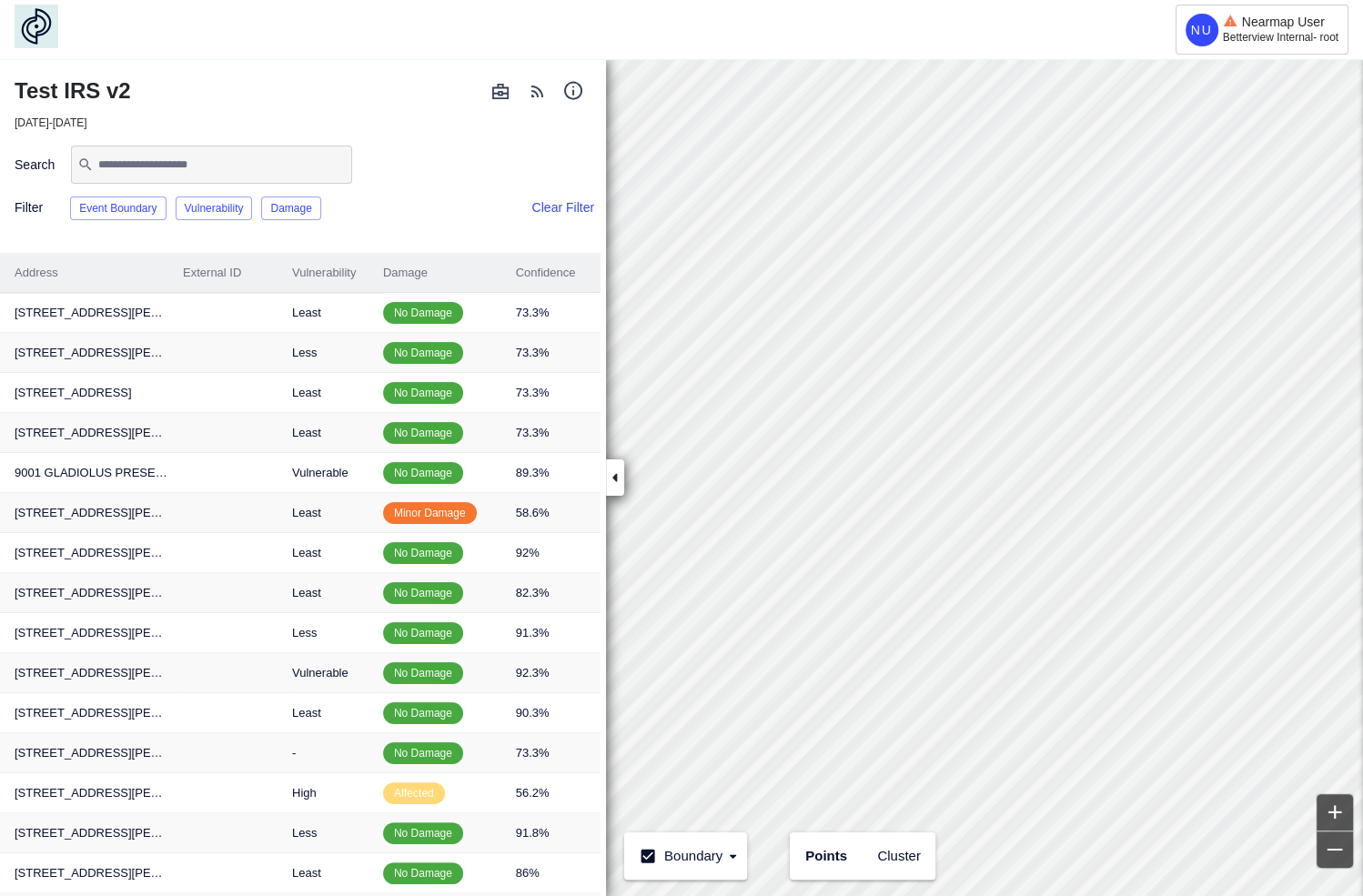 click at bounding box center (221, 165) 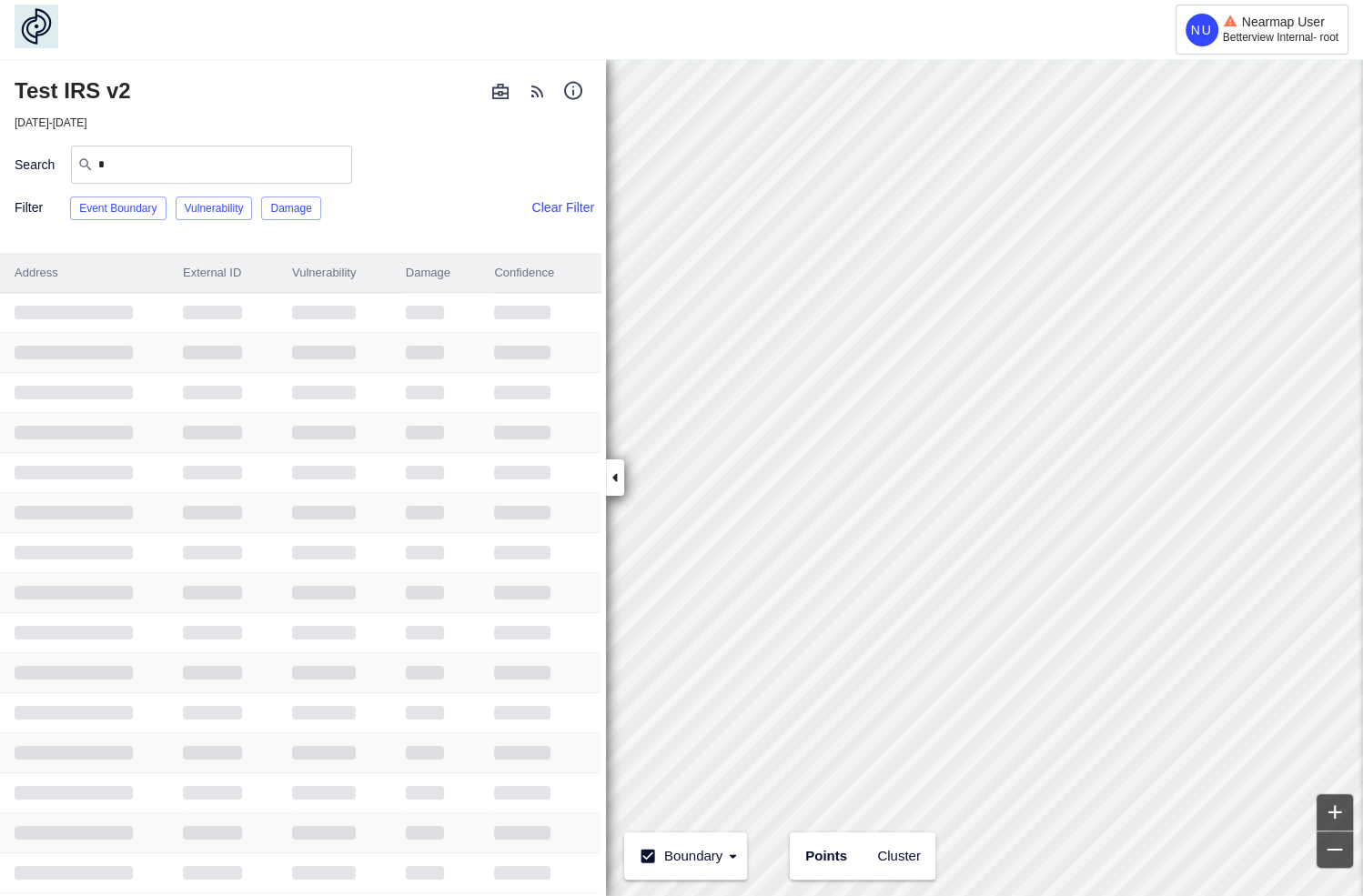 type on "**" 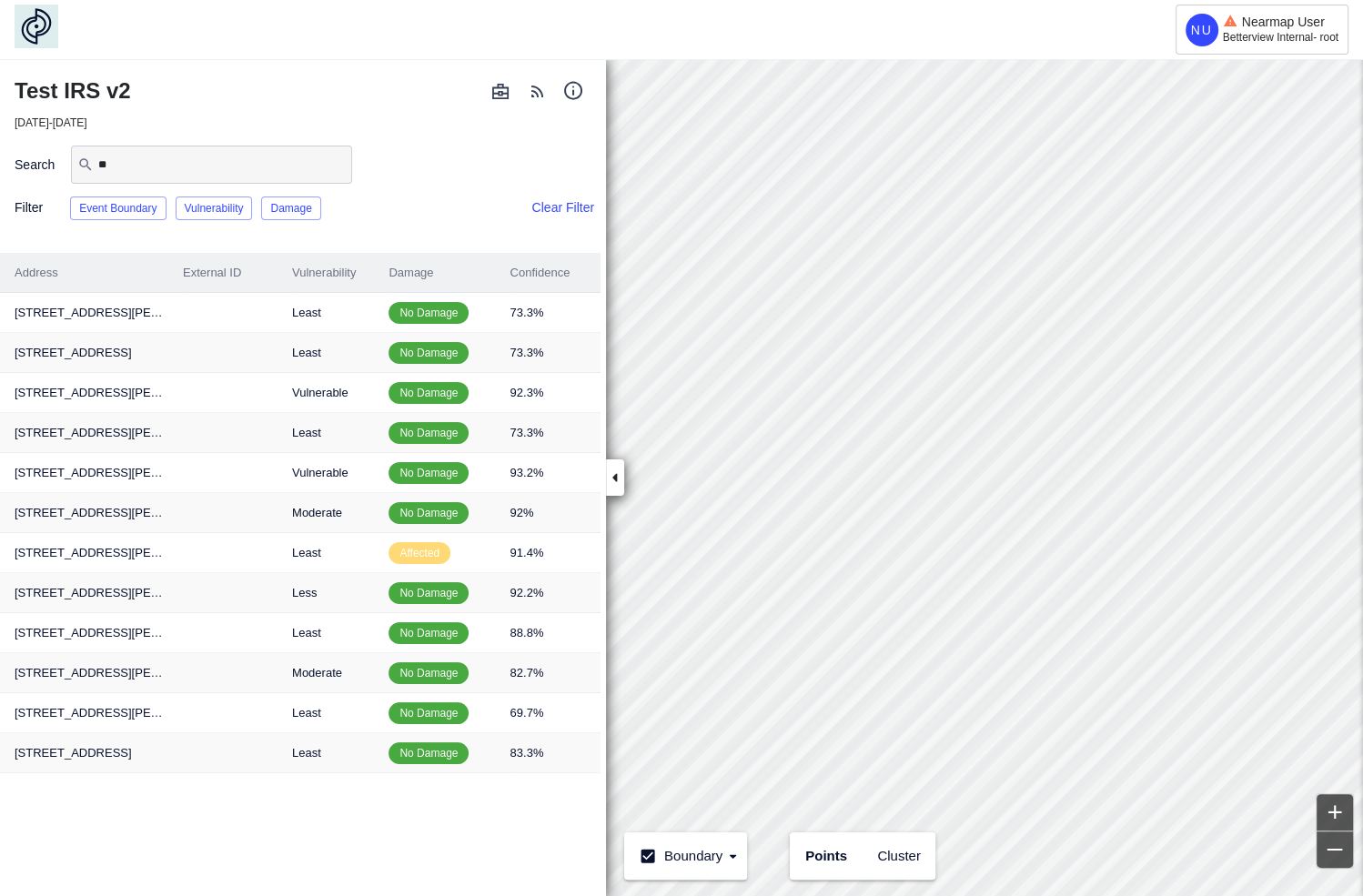 click on "**" at bounding box center [221, 165] 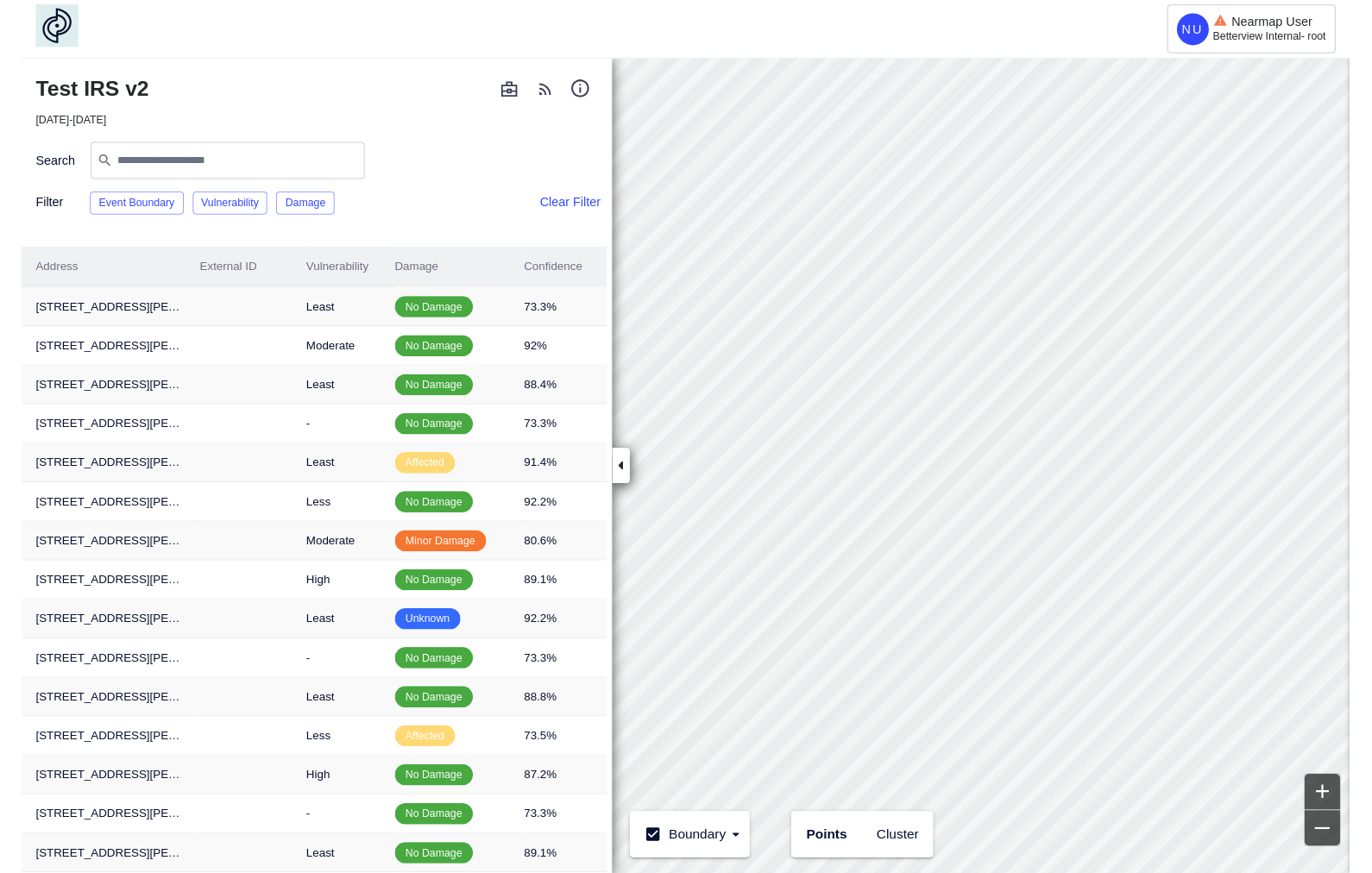 scroll, scrollTop: 0, scrollLeft: 0, axis: both 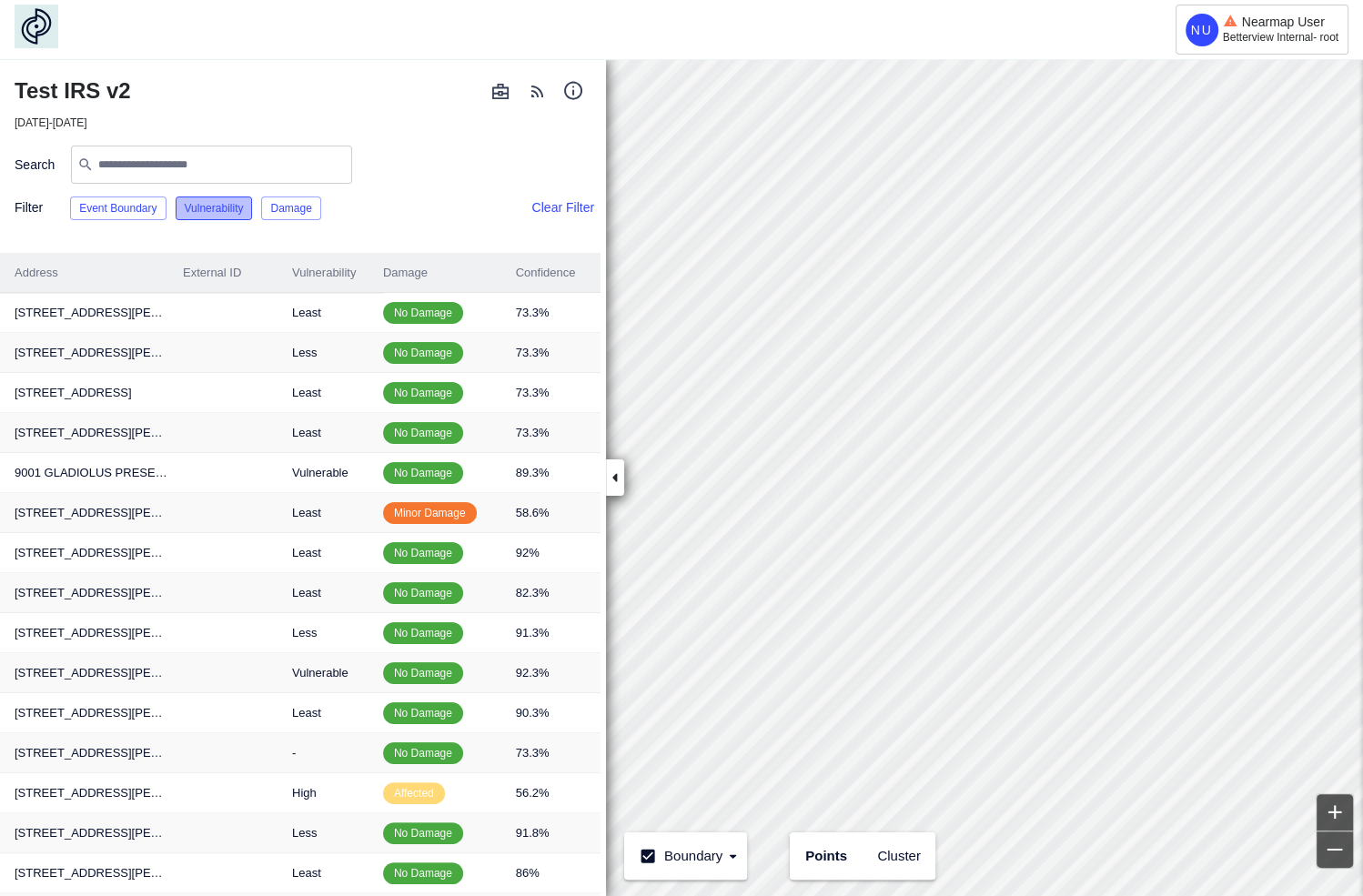 click on "Vulnerability" at bounding box center (214, 208) 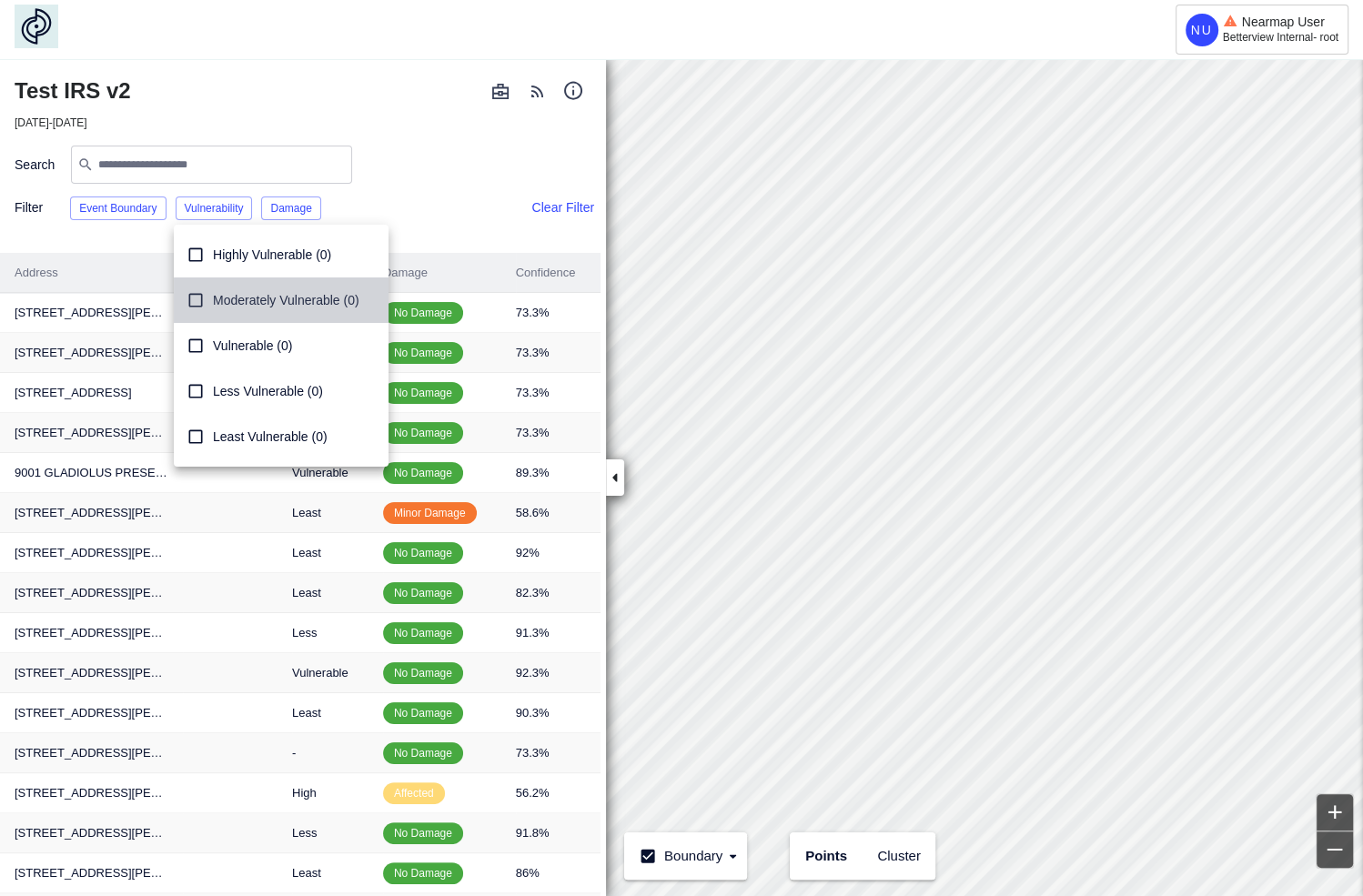 click on "Moderately Vulnerable (0)" at bounding box center (268, 300) 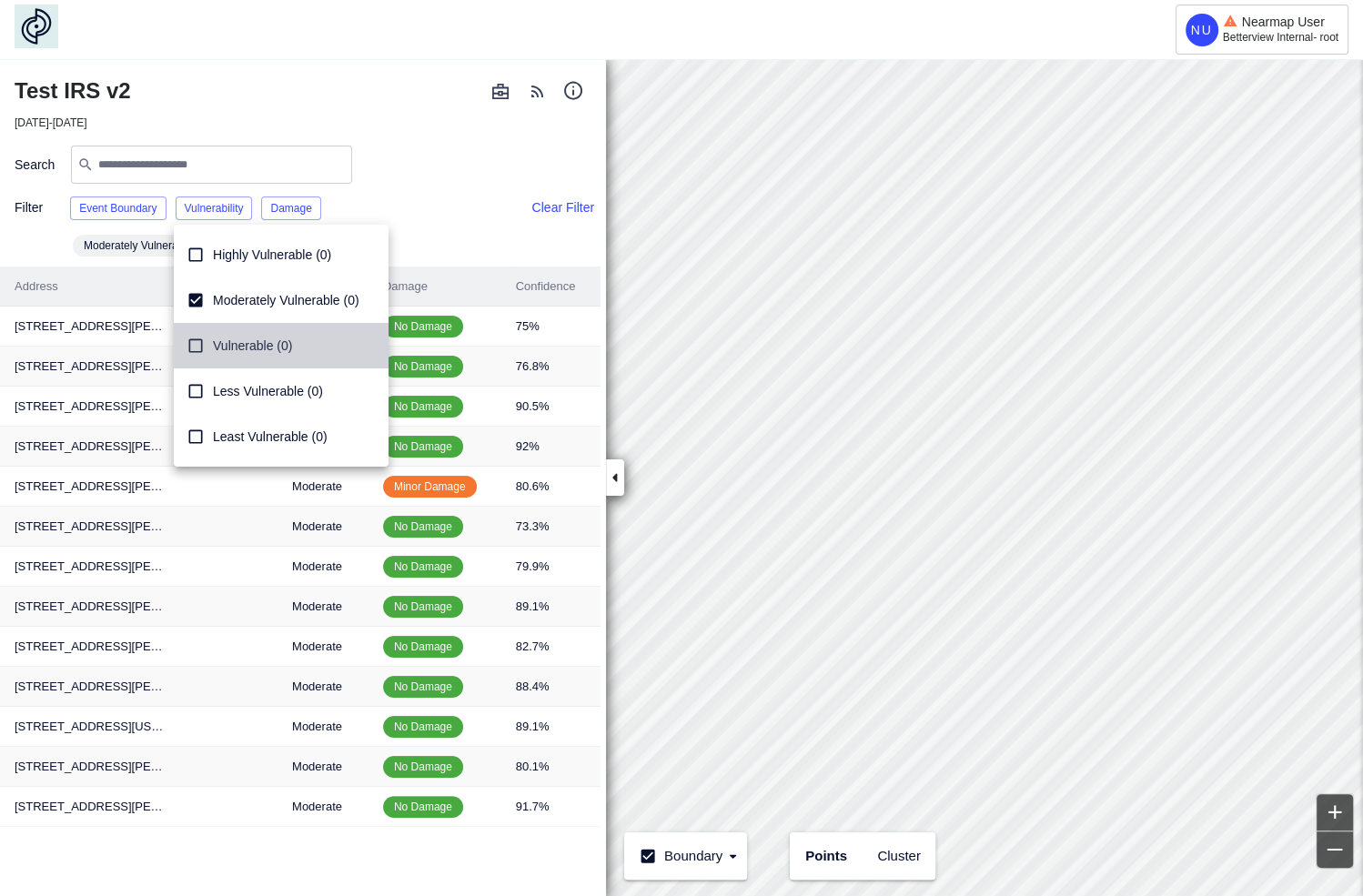 click on "Vulnerable (0)" at bounding box center (235, 346) 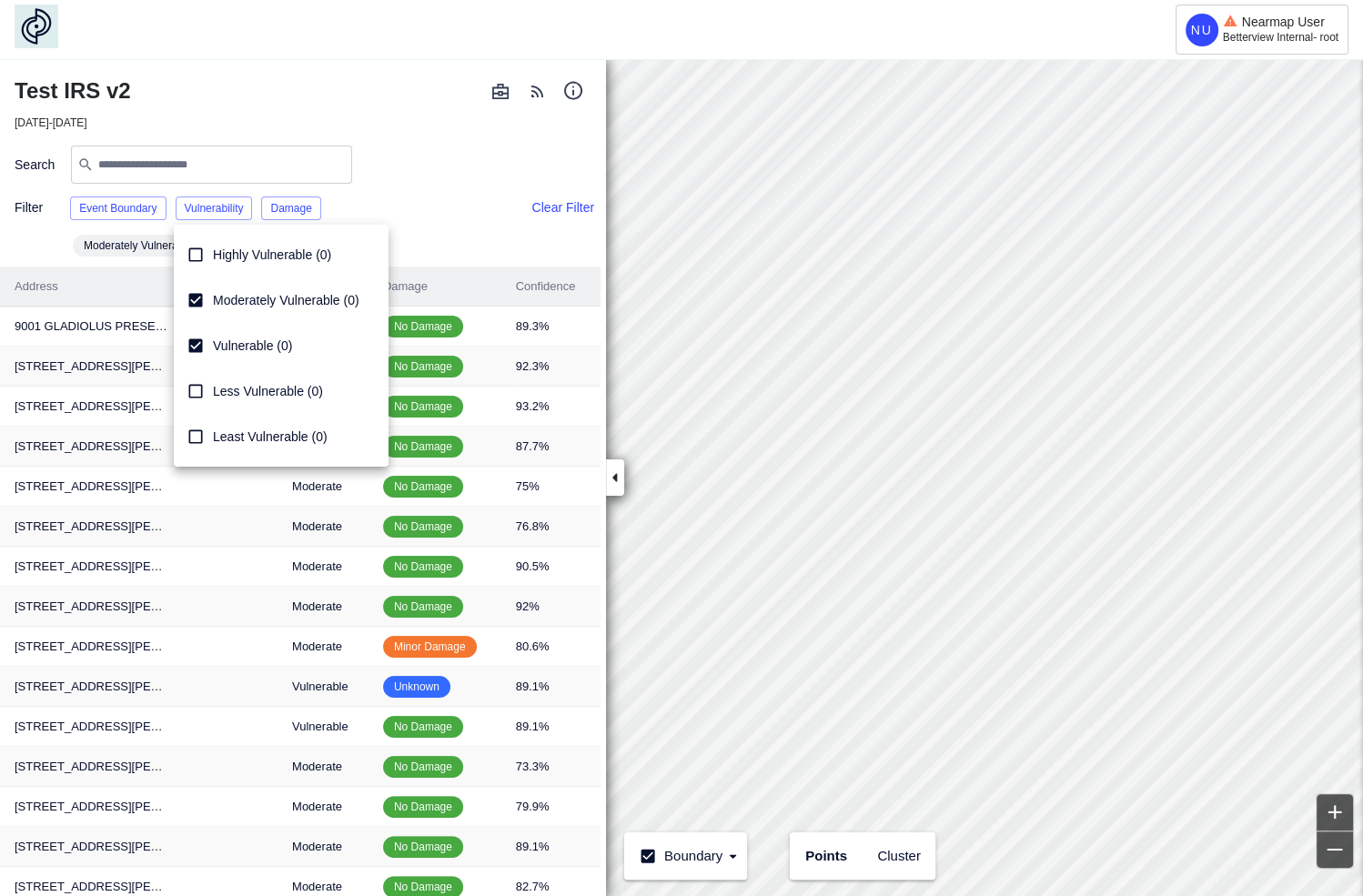 click on "Moderately Vulnerable (0)" at bounding box center [286, 300] 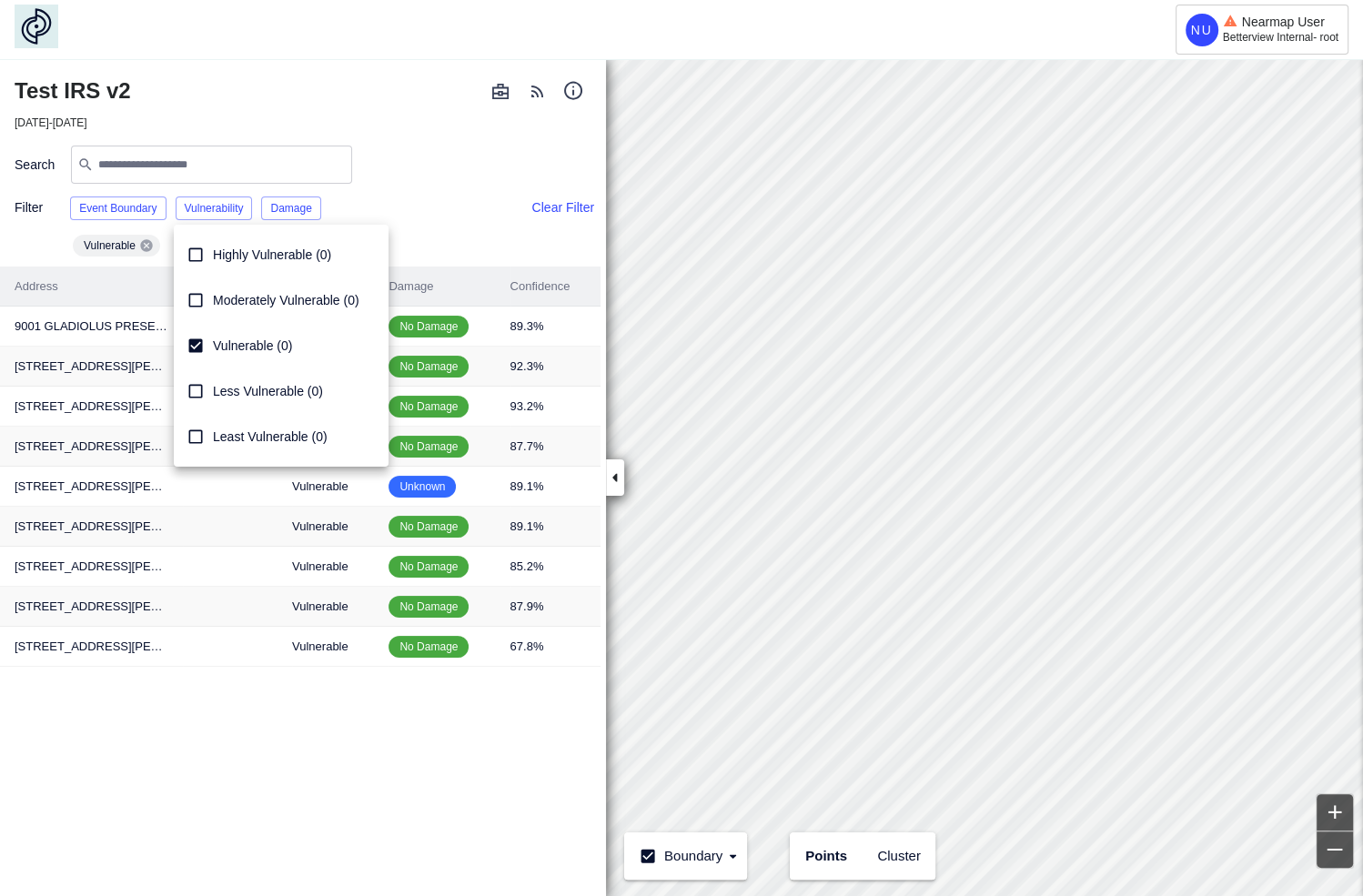 click on "Vulnerable (0)" at bounding box center (252, 346) 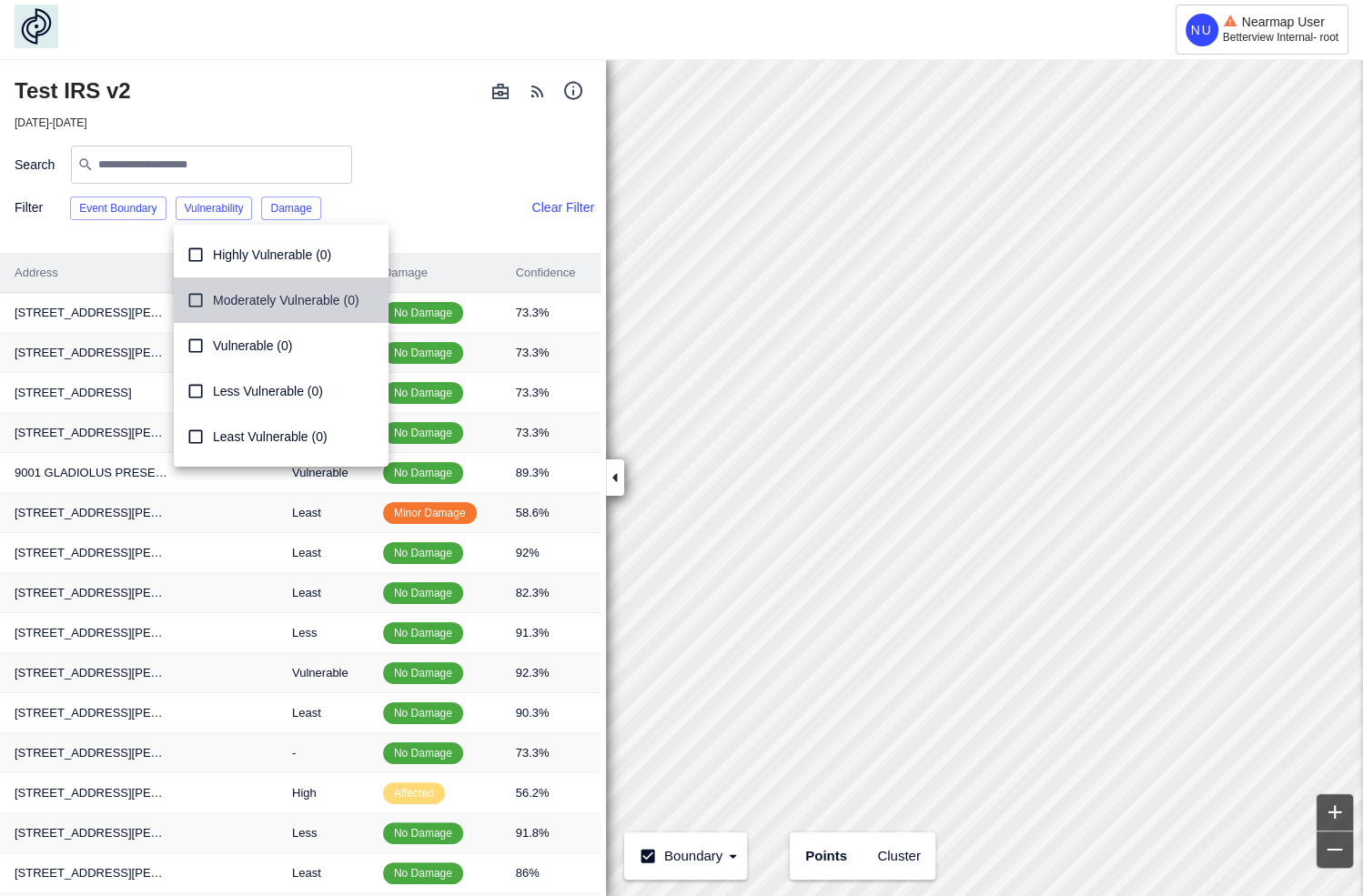 click on "Moderately Vulnerable (0)" at bounding box center (286, 300) 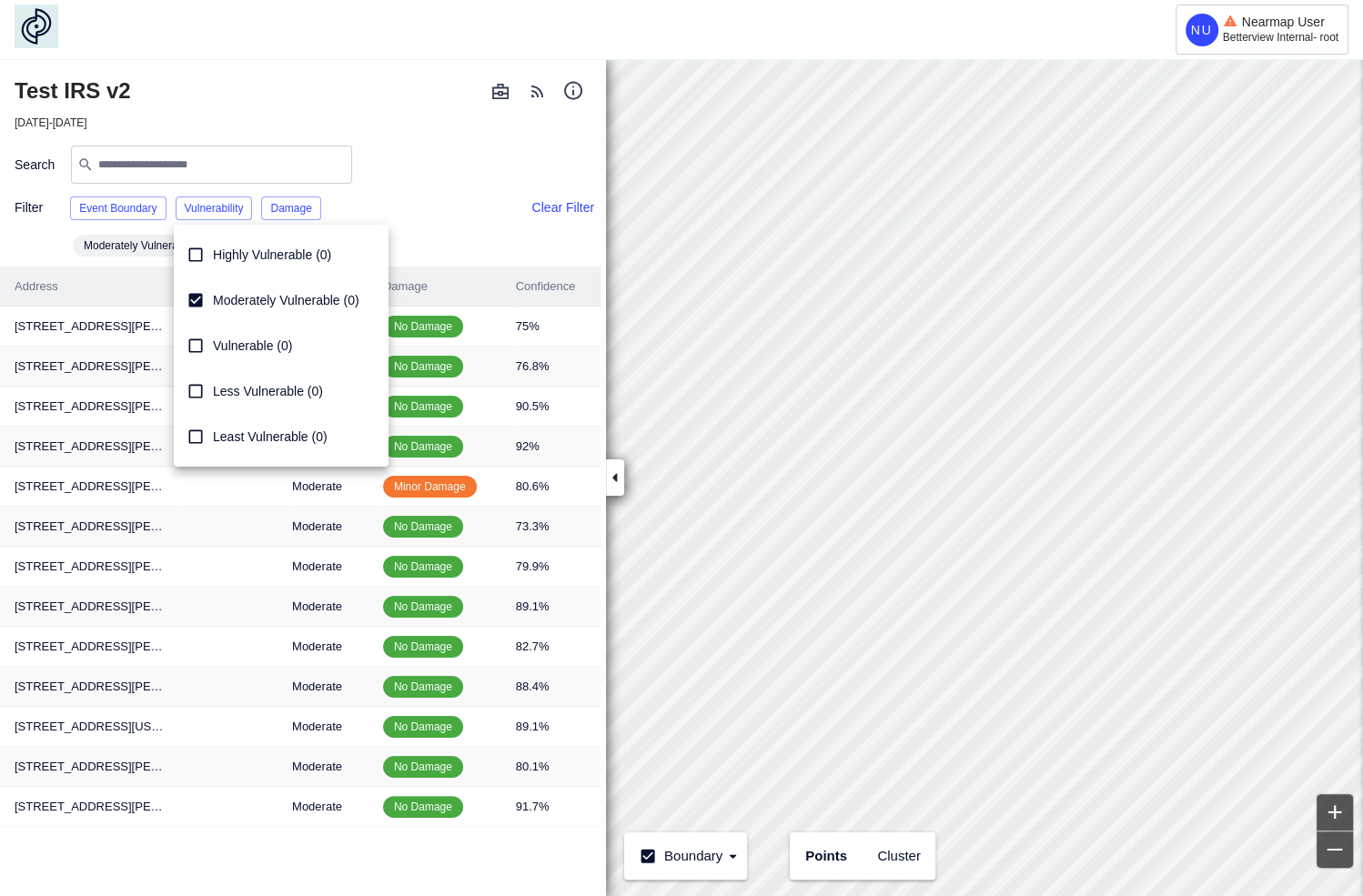 click on "Moderately Vulnerable (0)" at bounding box center [286, 300] 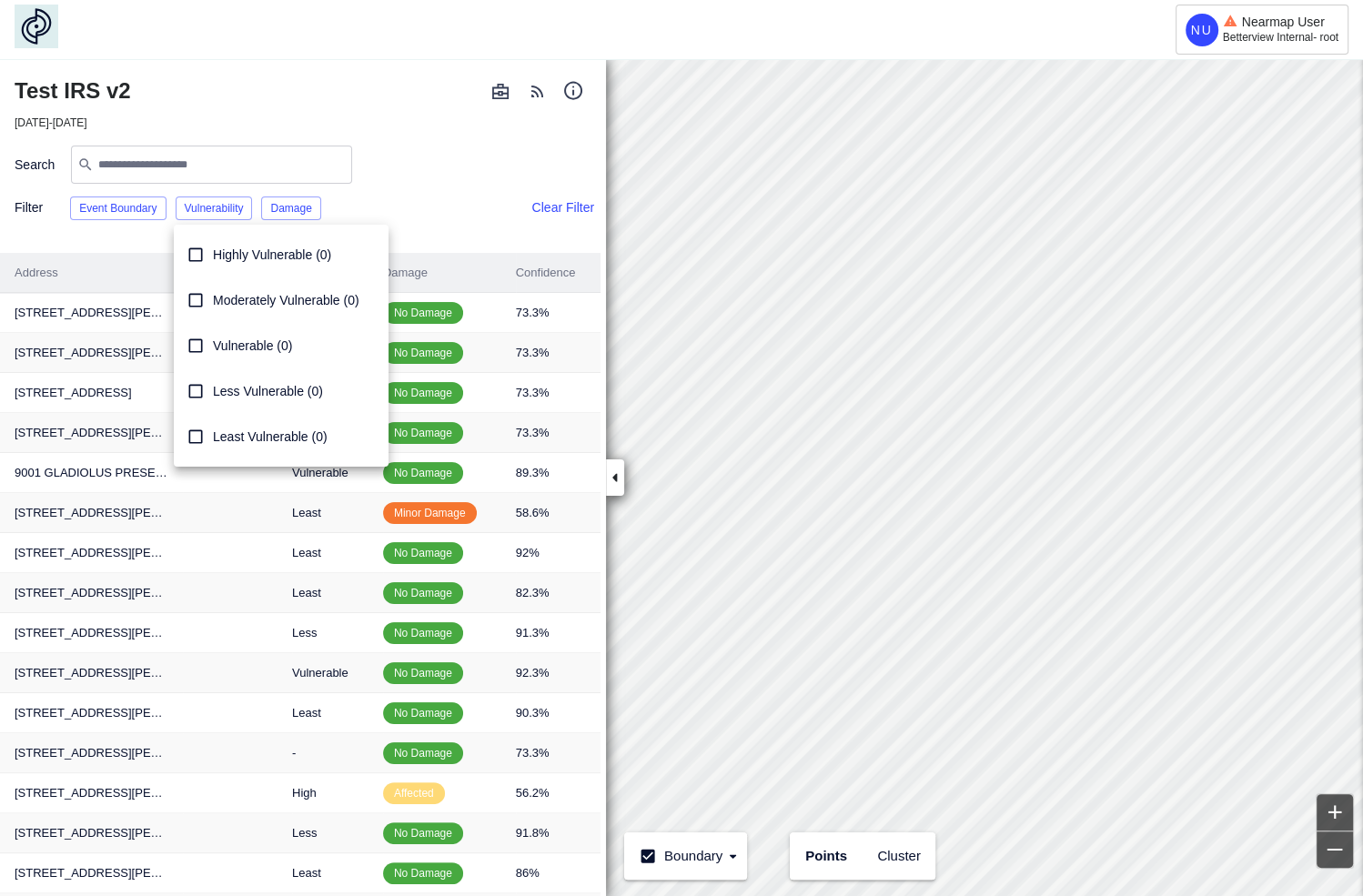 click on "Highly Vulnerable (0)" at bounding box center [281, 255] 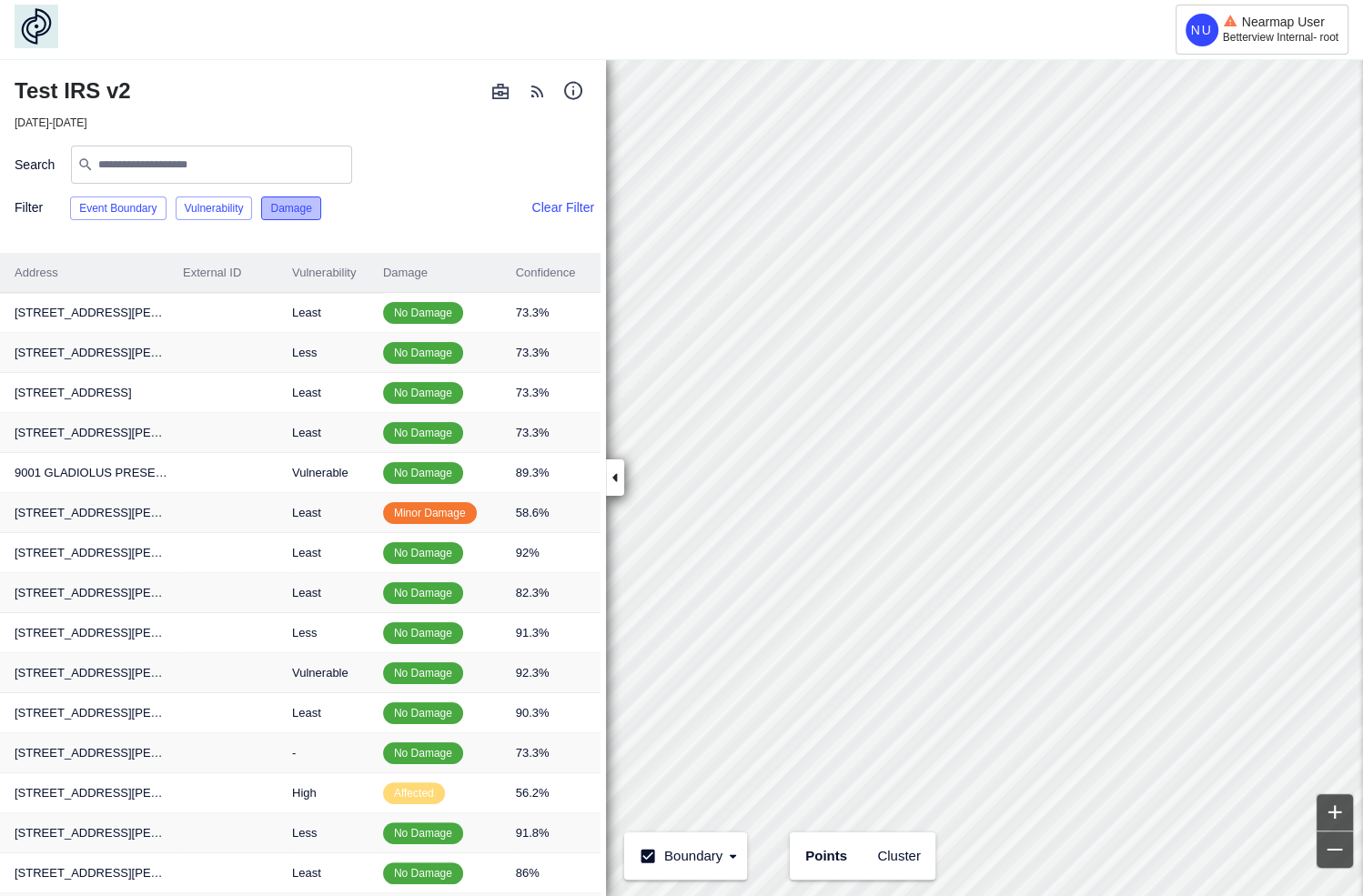 click on "Damage" at bounding box center (290, 208) 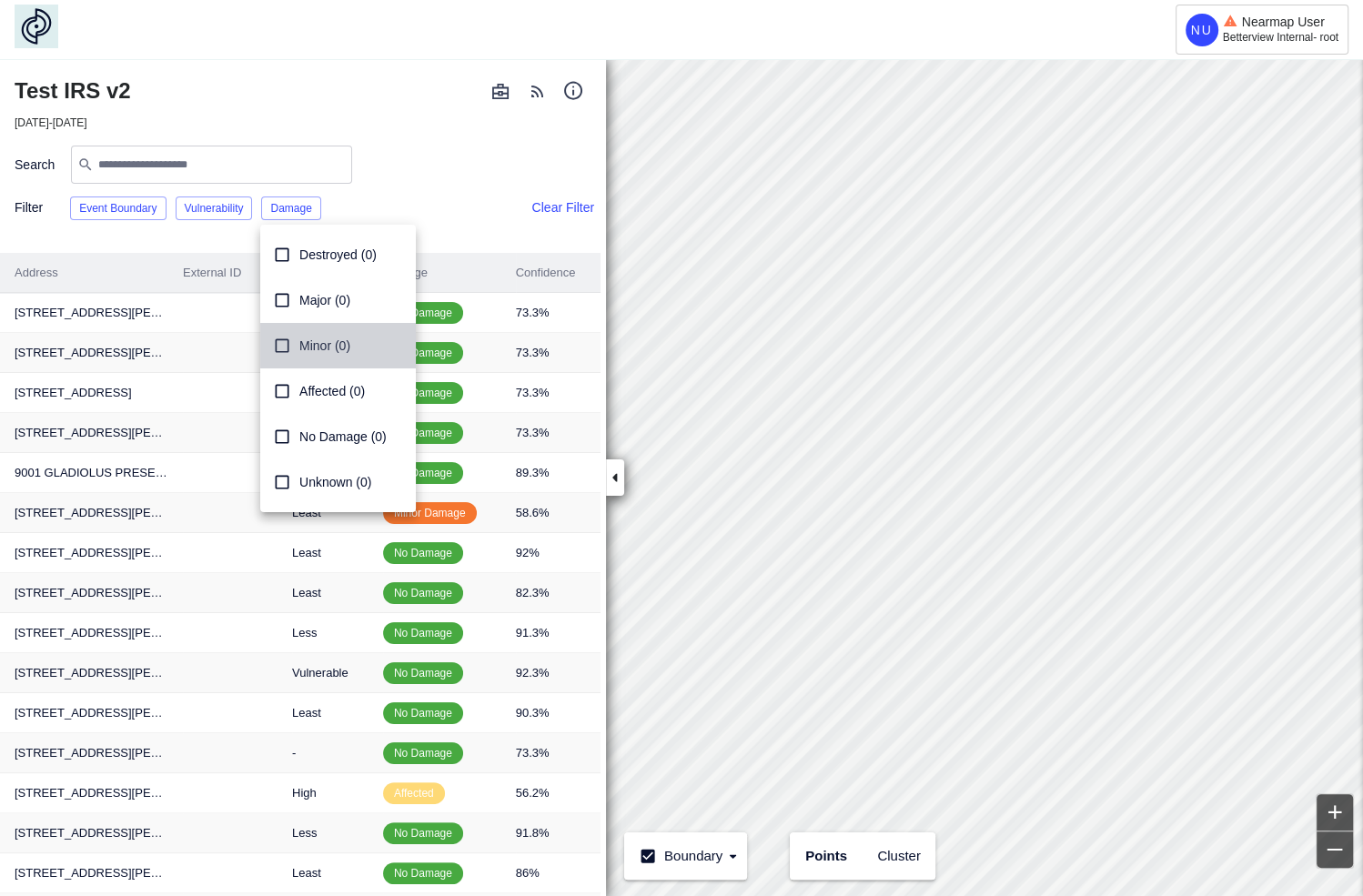 click on "Minor (0)" at bounding box center [325, 346] 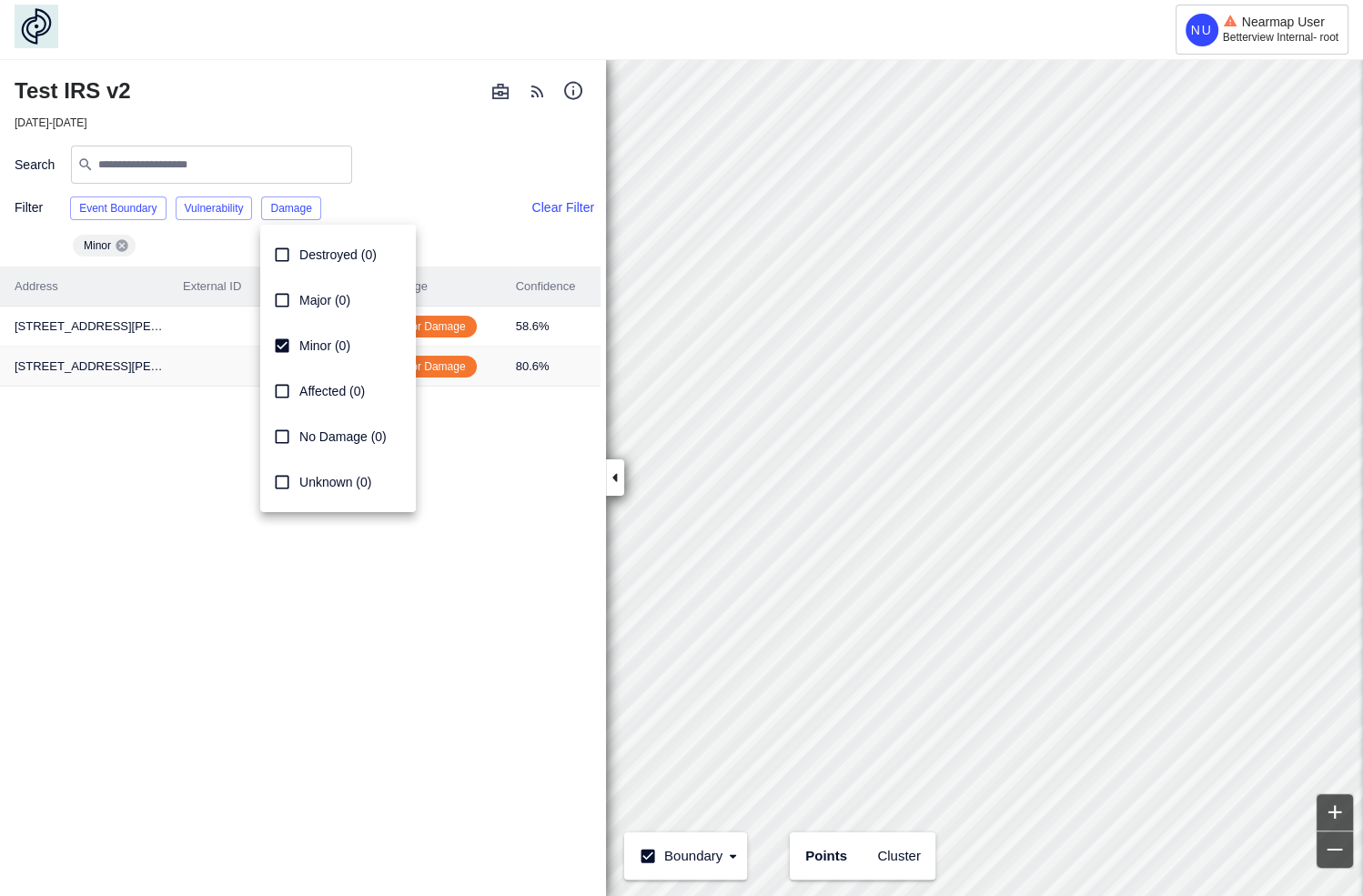 click on "Minor (0)" at bounding box center [325, 346] 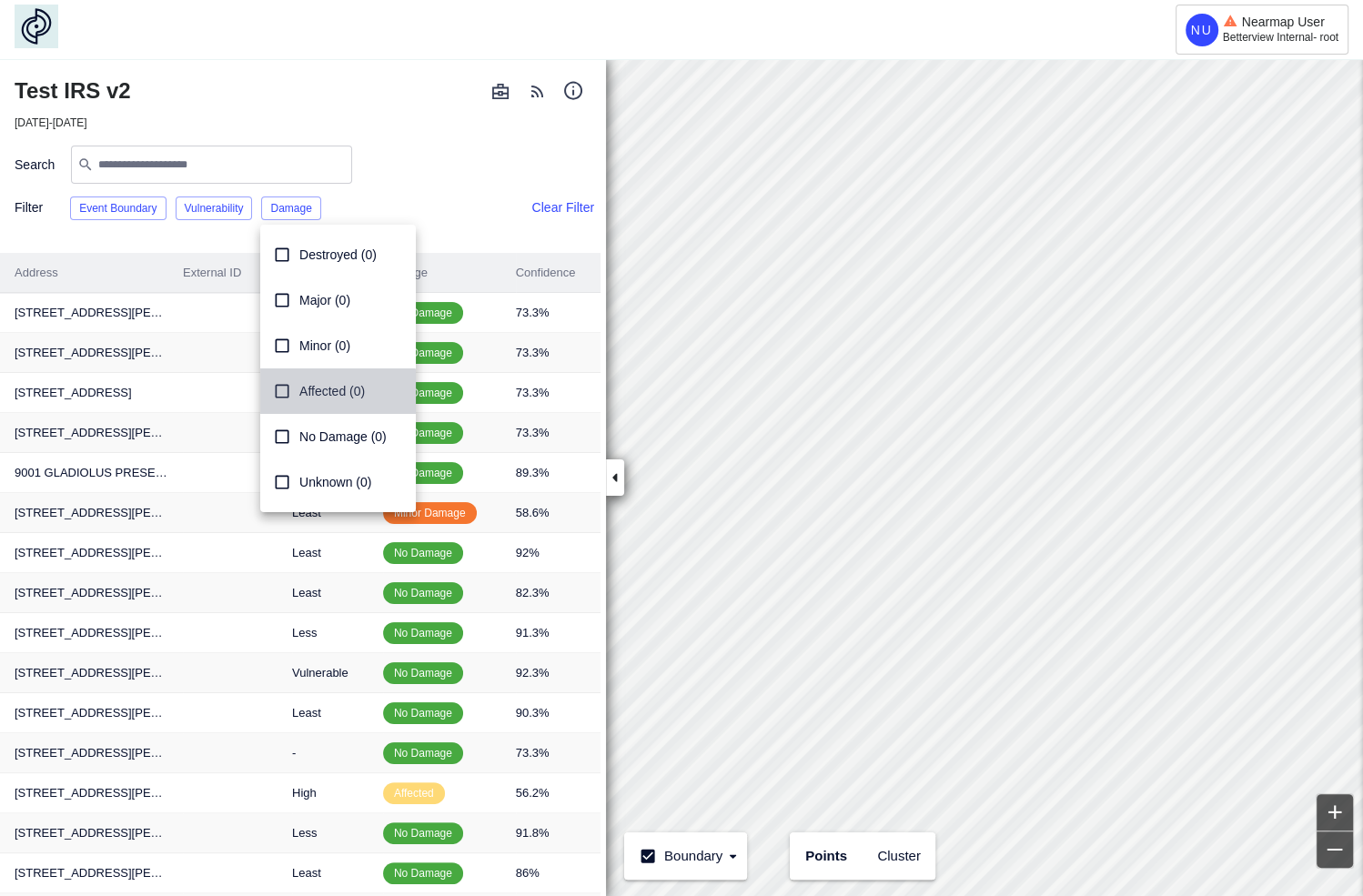 click on "Affected (0)" at bounding box center (338, 391) 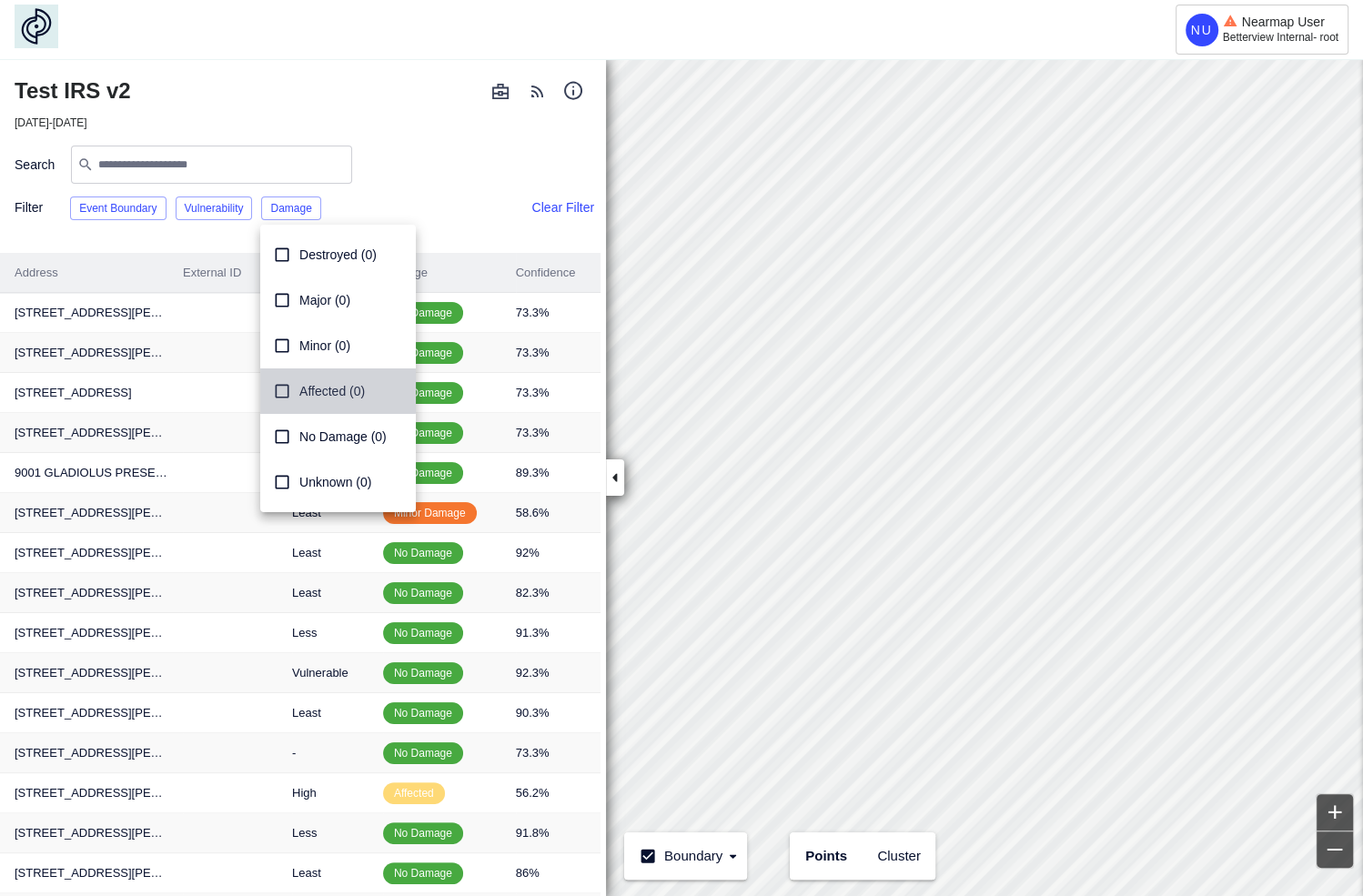 click on "Affected (0)" at bounding box center [332, 391] 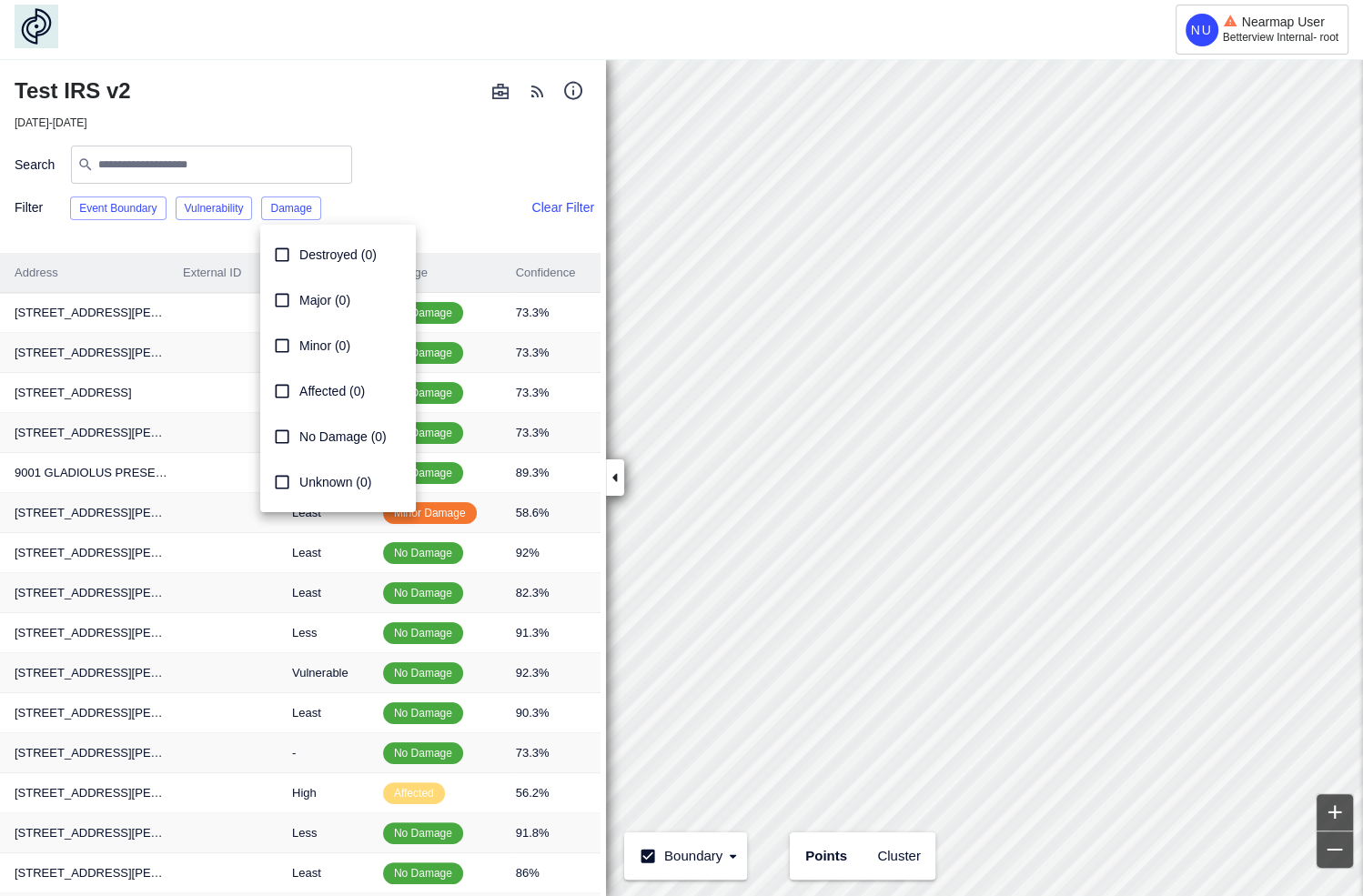 click at bounding box center (682, 448) 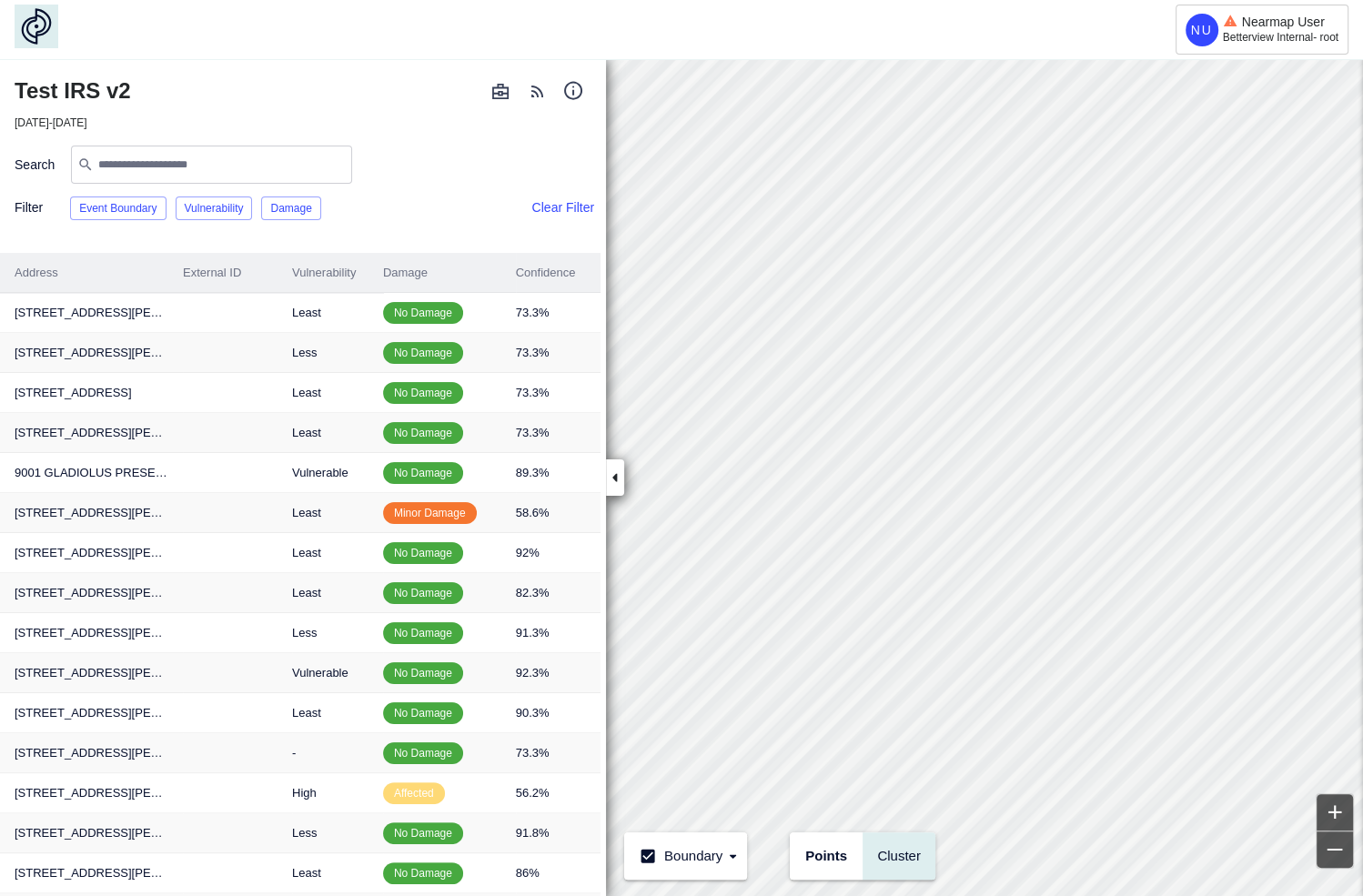 click on "Cluster" at bounding box center (899, 856) 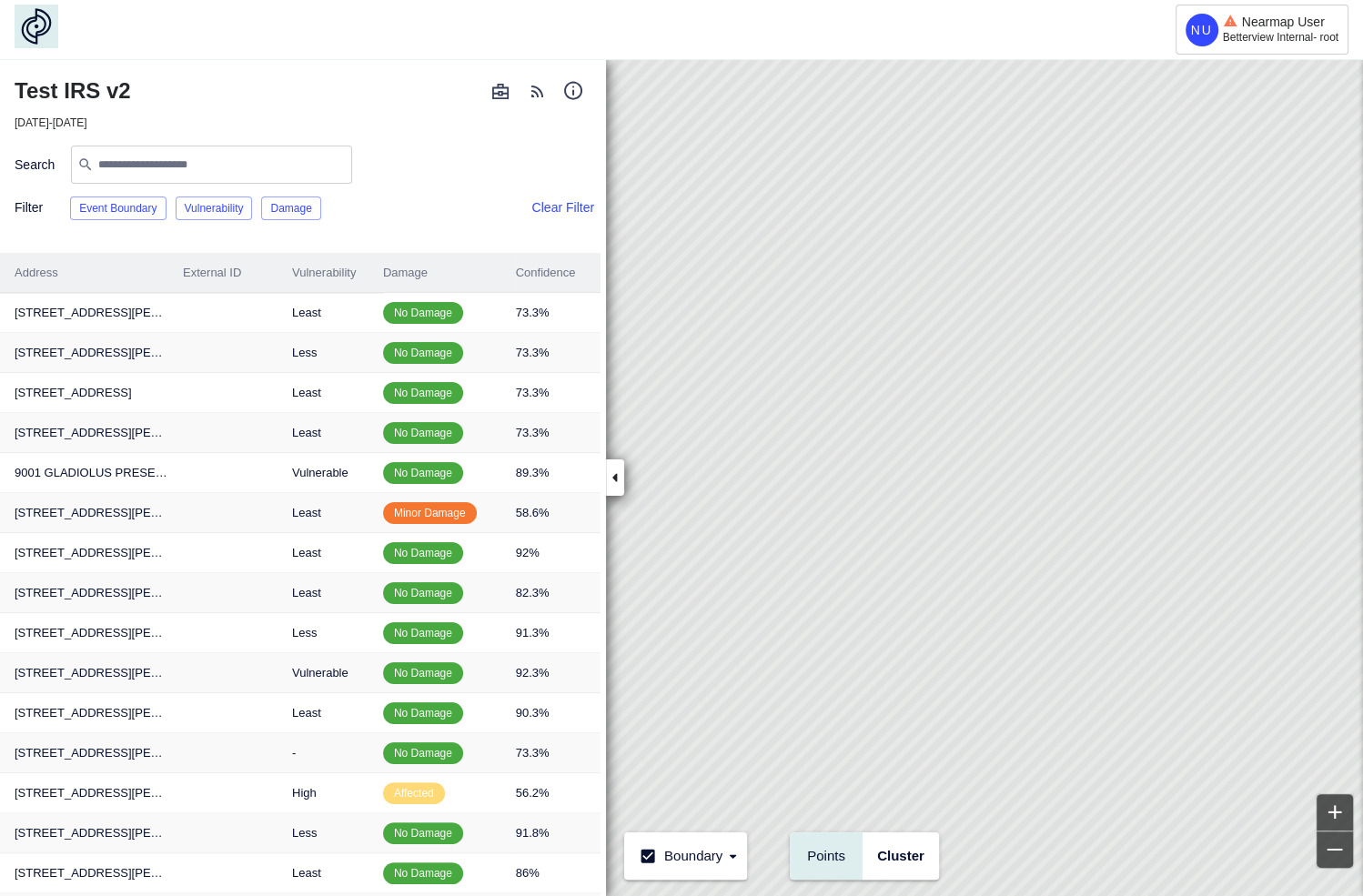 click on "Points" at bounding box center (826, 856) 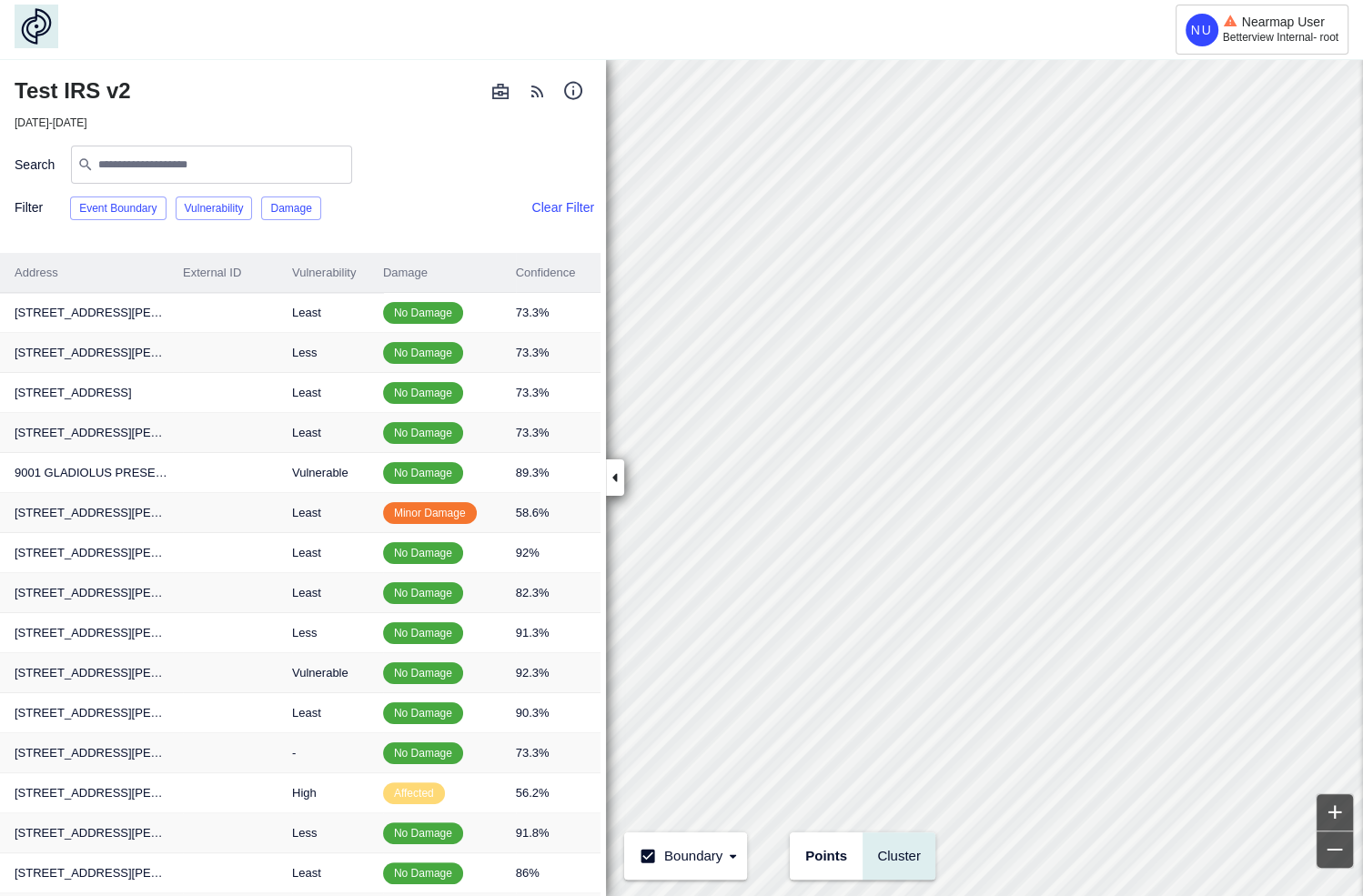 click on "Cluster" at bounding box center (899, 856) 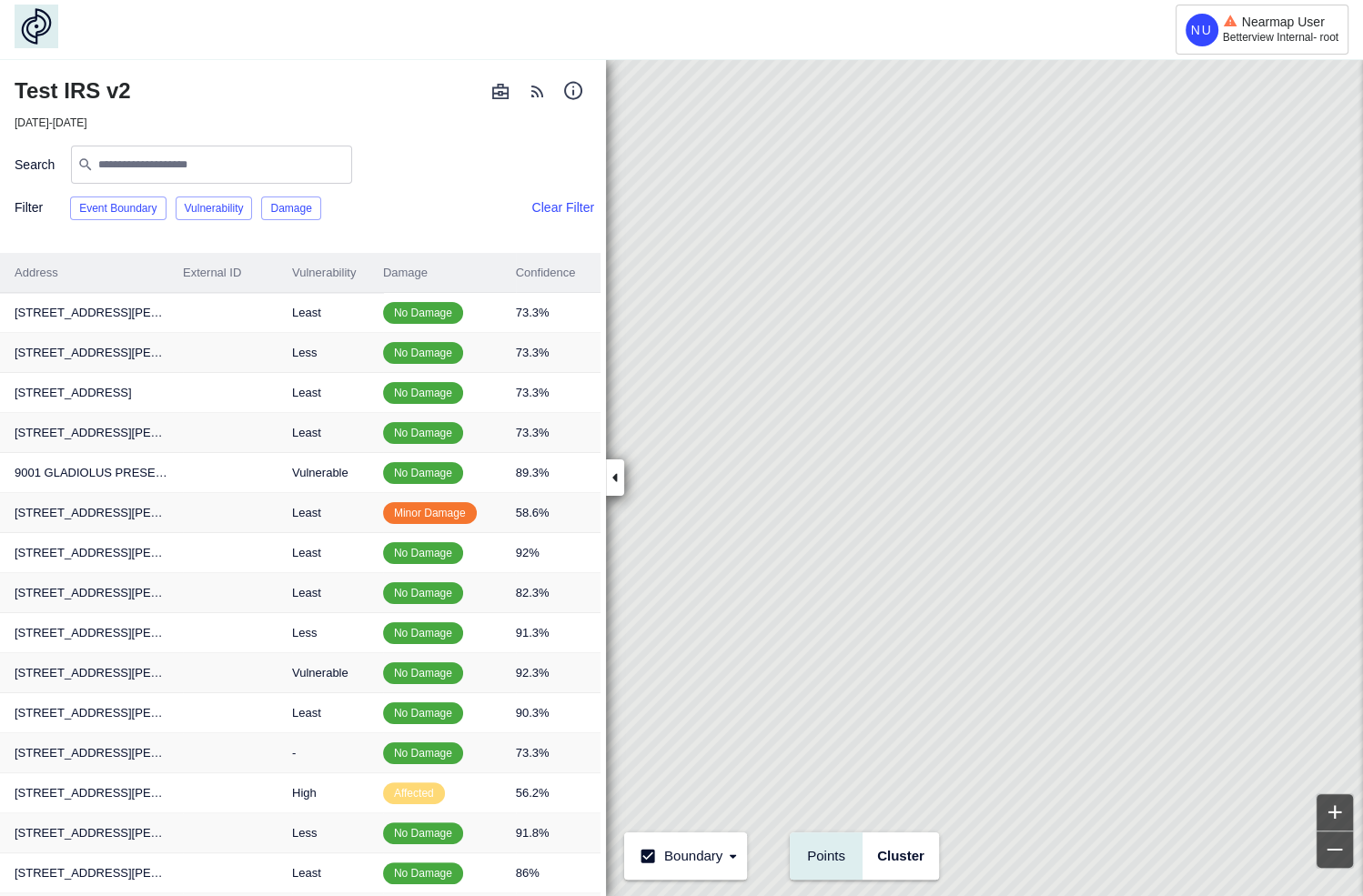 click on "Points" at bounding box center (826, 856) 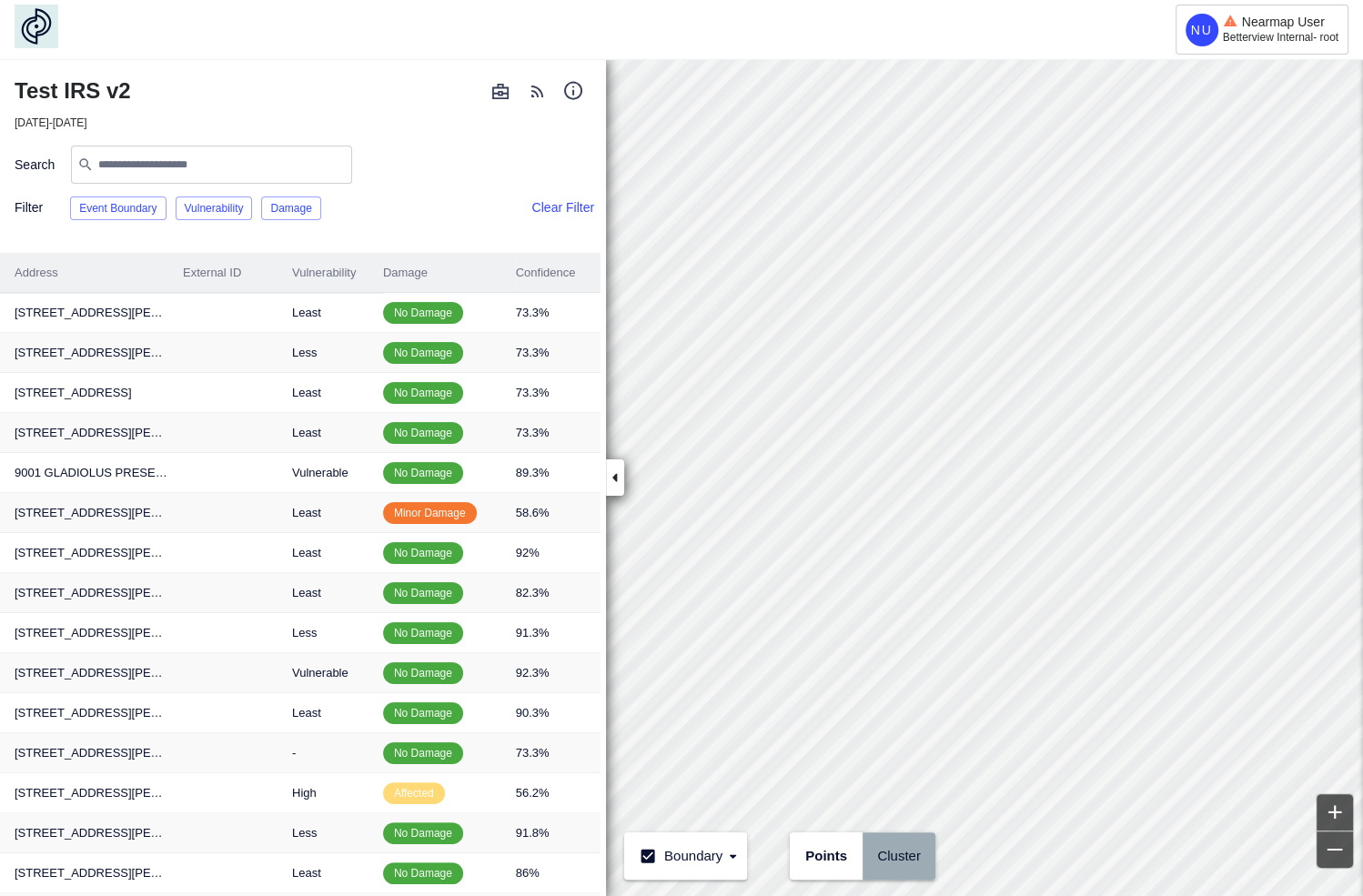 click on "Cluster" at bounding box center (899, 856) 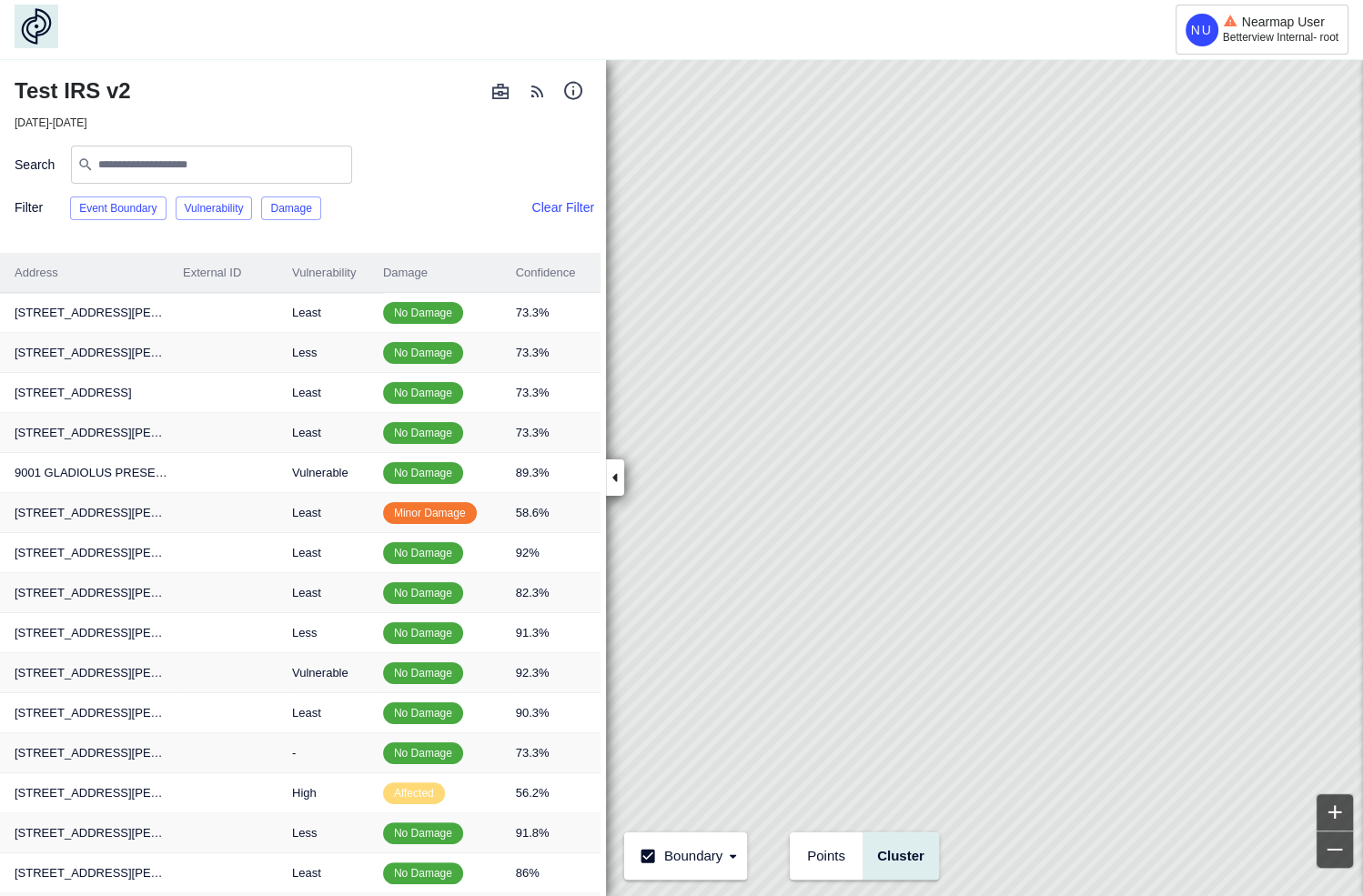 type 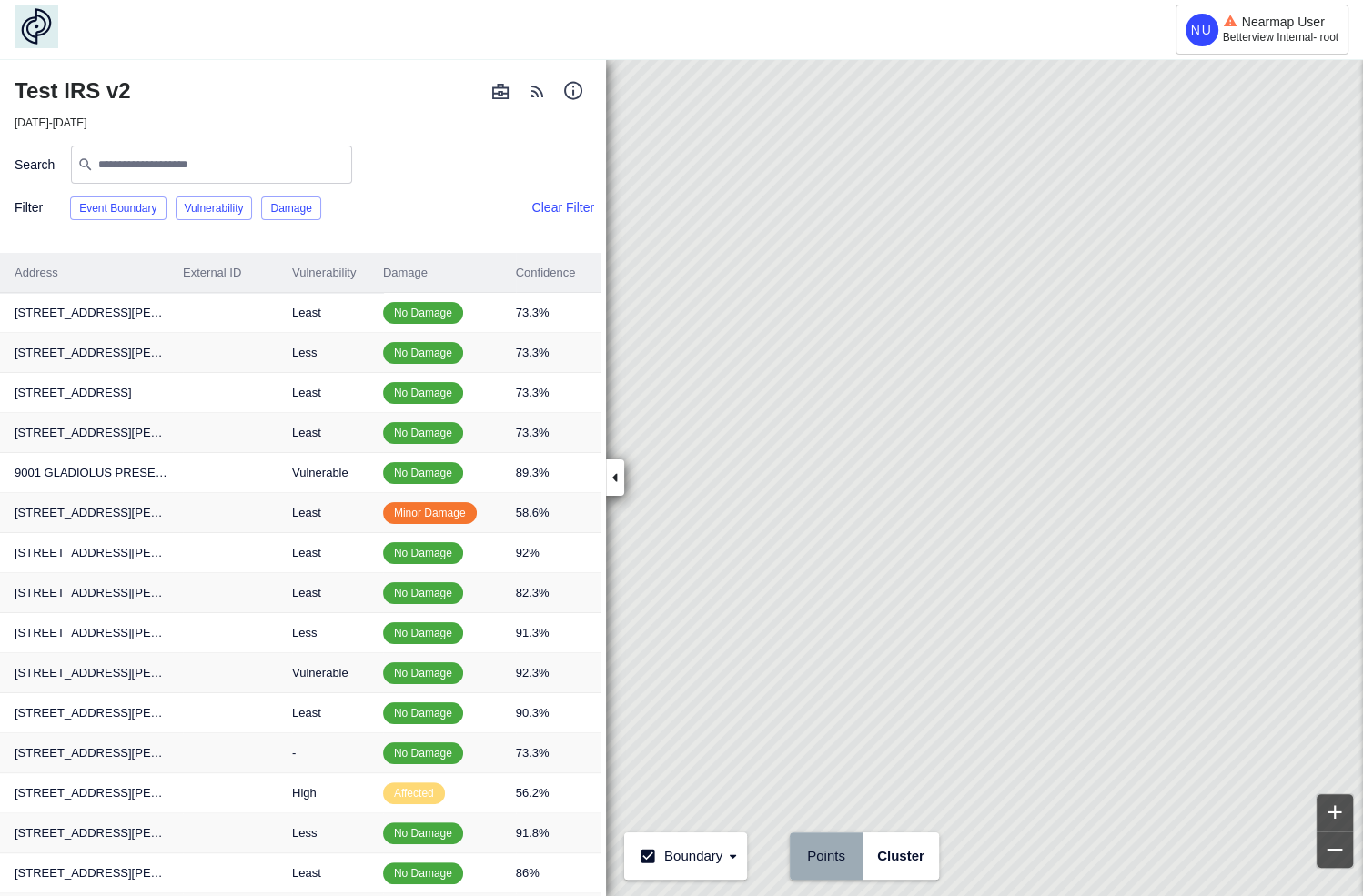 click on "Points" at bounding box center (826, 856) 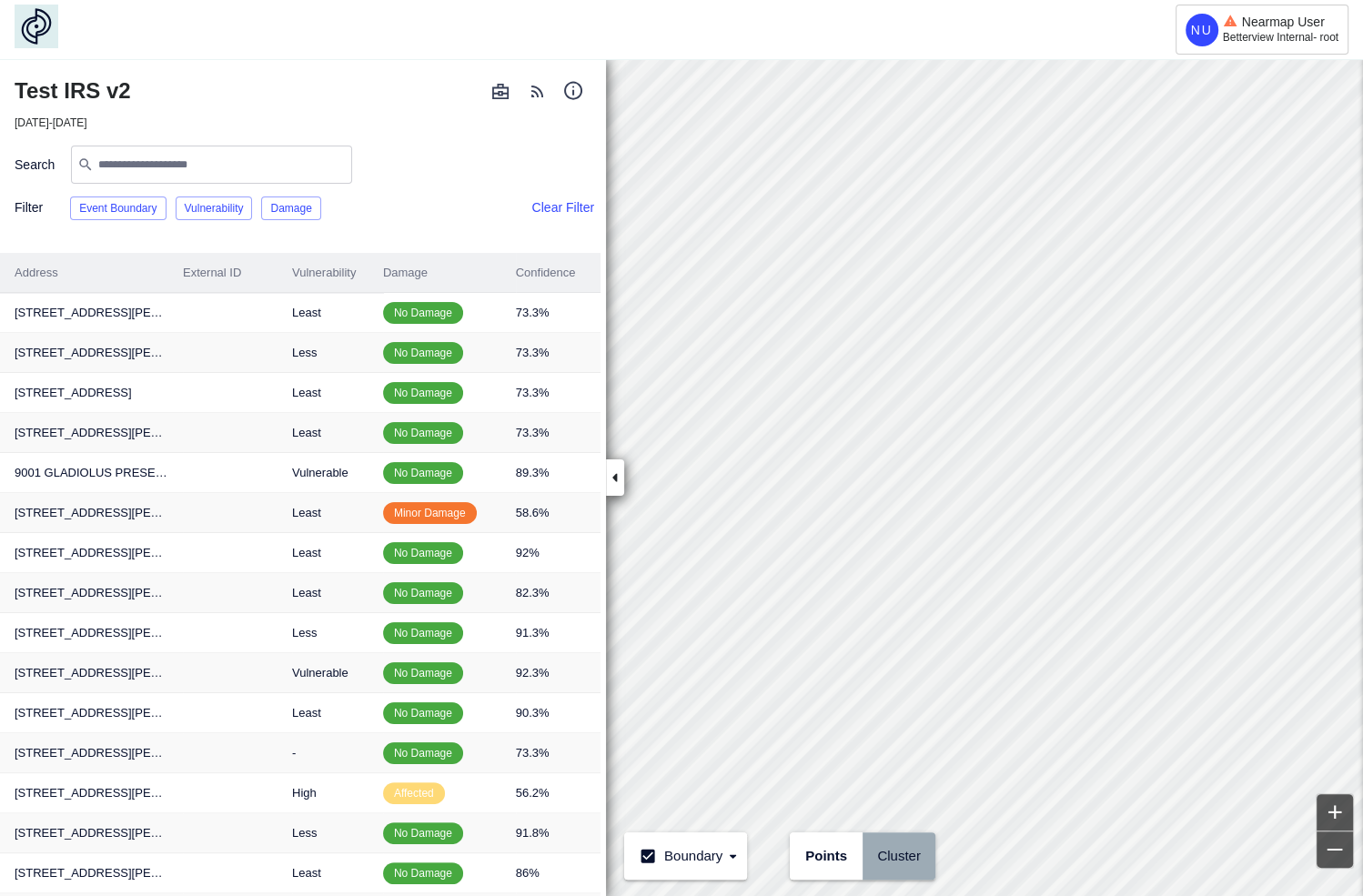 click on "Cluster" at bounding box center (899, 856) 